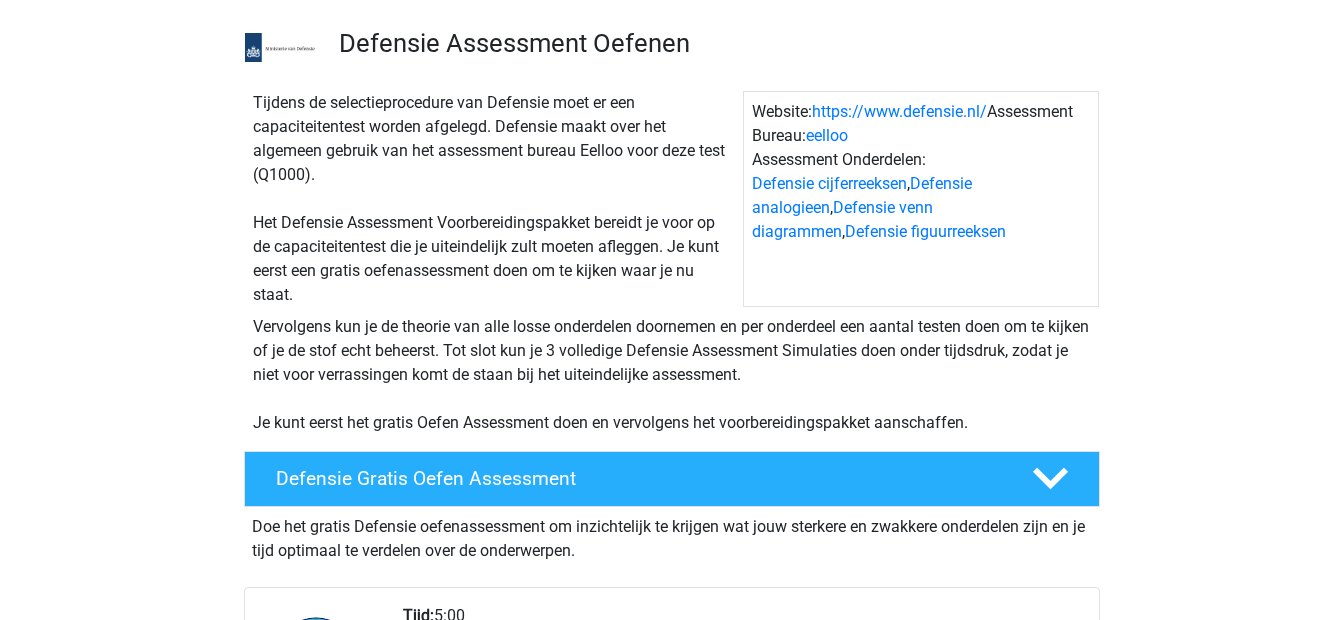 scroll, scrollTop: 0, scrollLeft: 0, axis: both 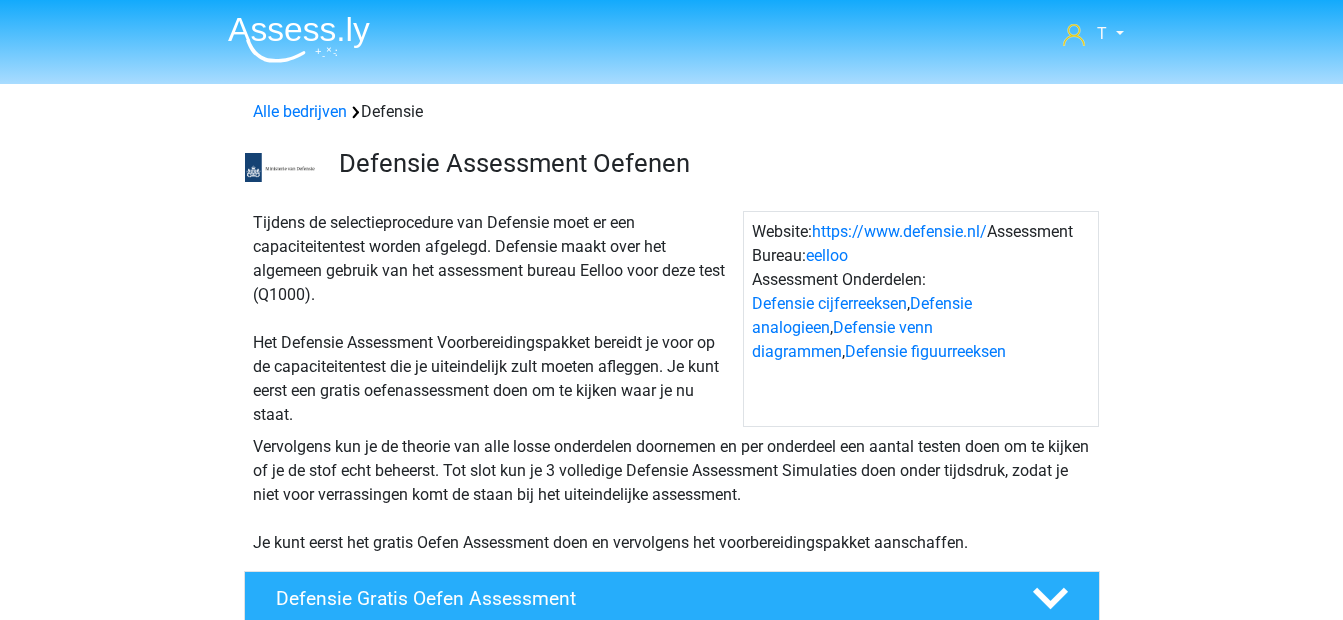click at bounding box center (299, 39) 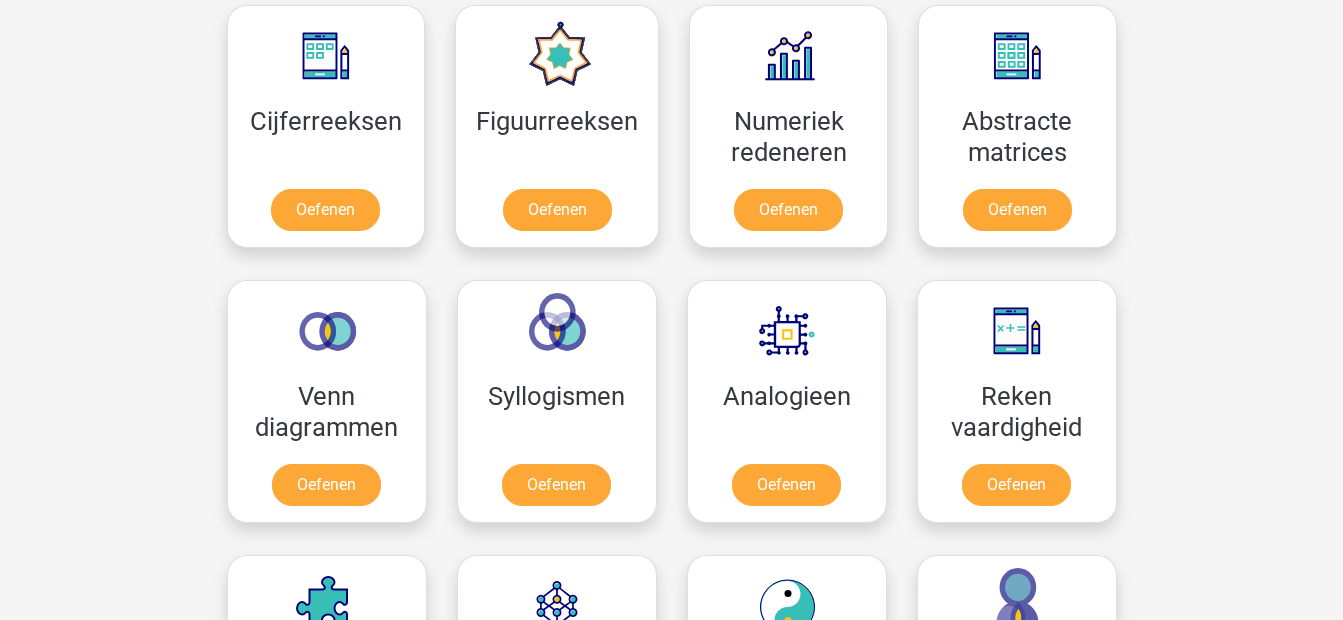 scroll, scrollTop: 800, scrollLeft: 0, axis: vertical 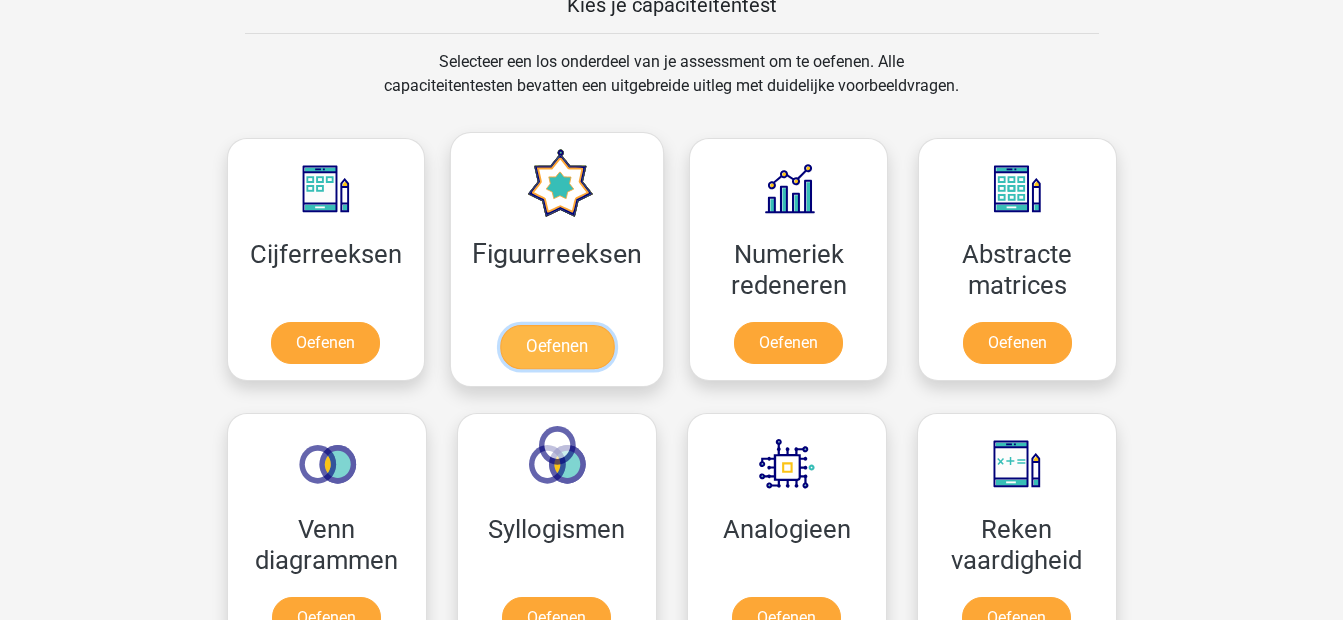 click on "Oefenen" at bounding box center [557, 347] 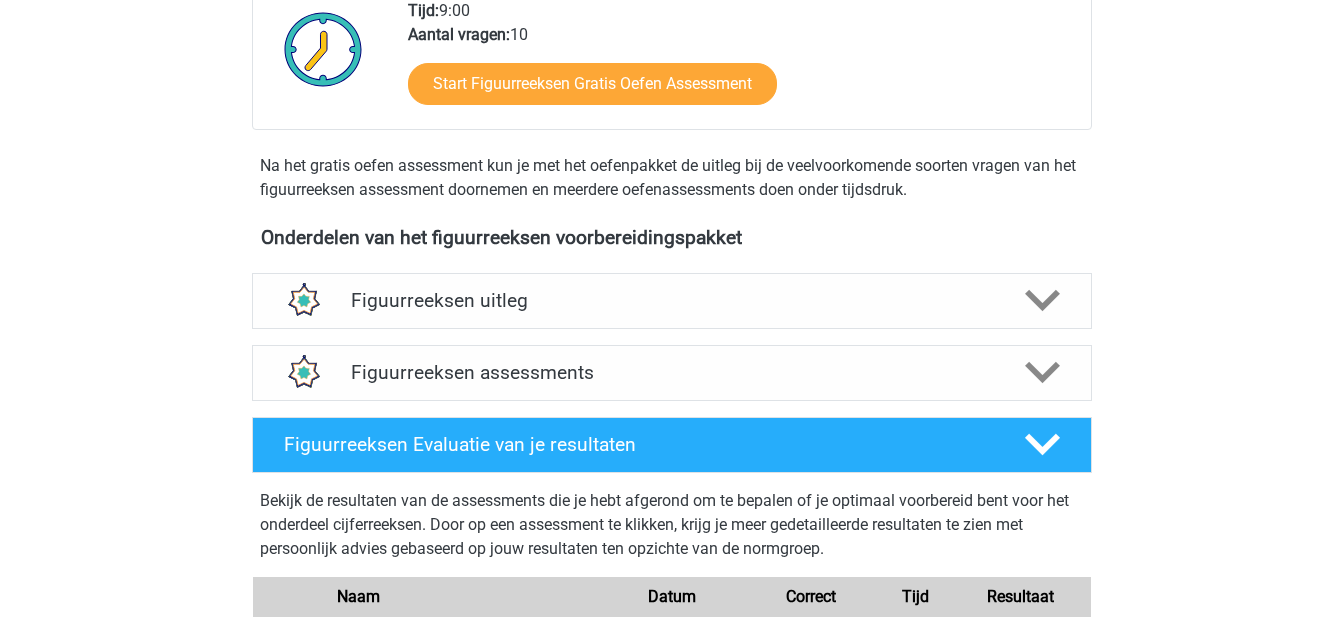 scroll, scrollTop: 667, scrollLeft: 0, axis: vertical 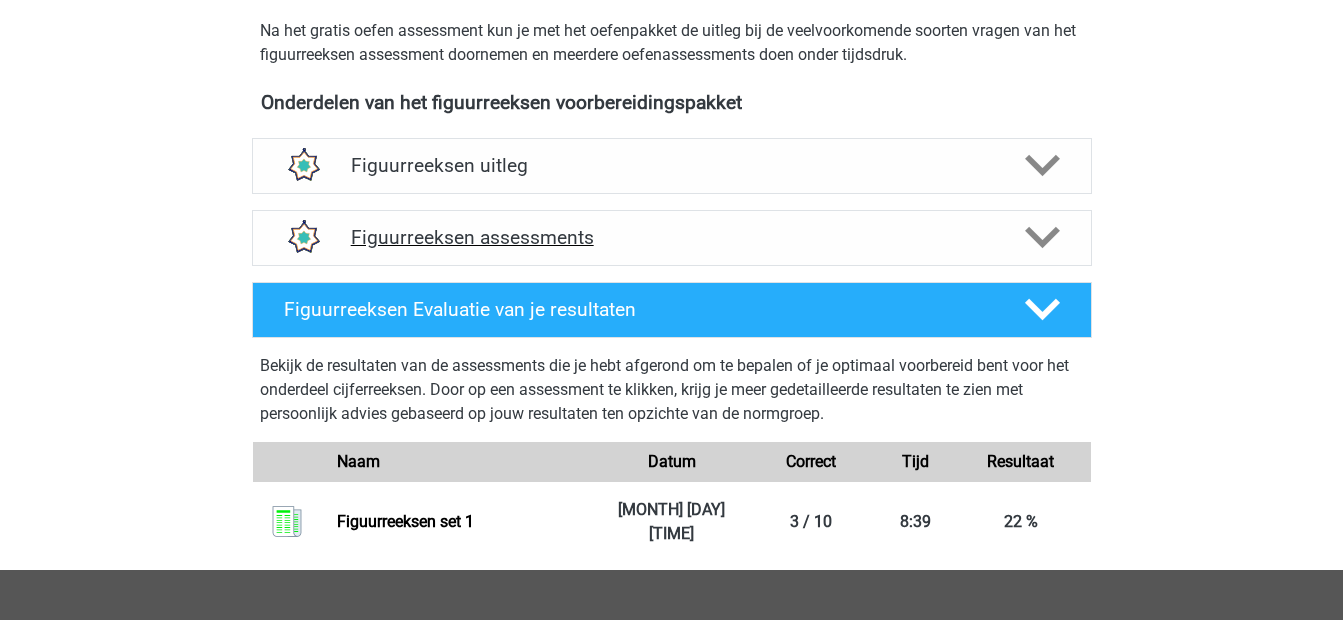 click 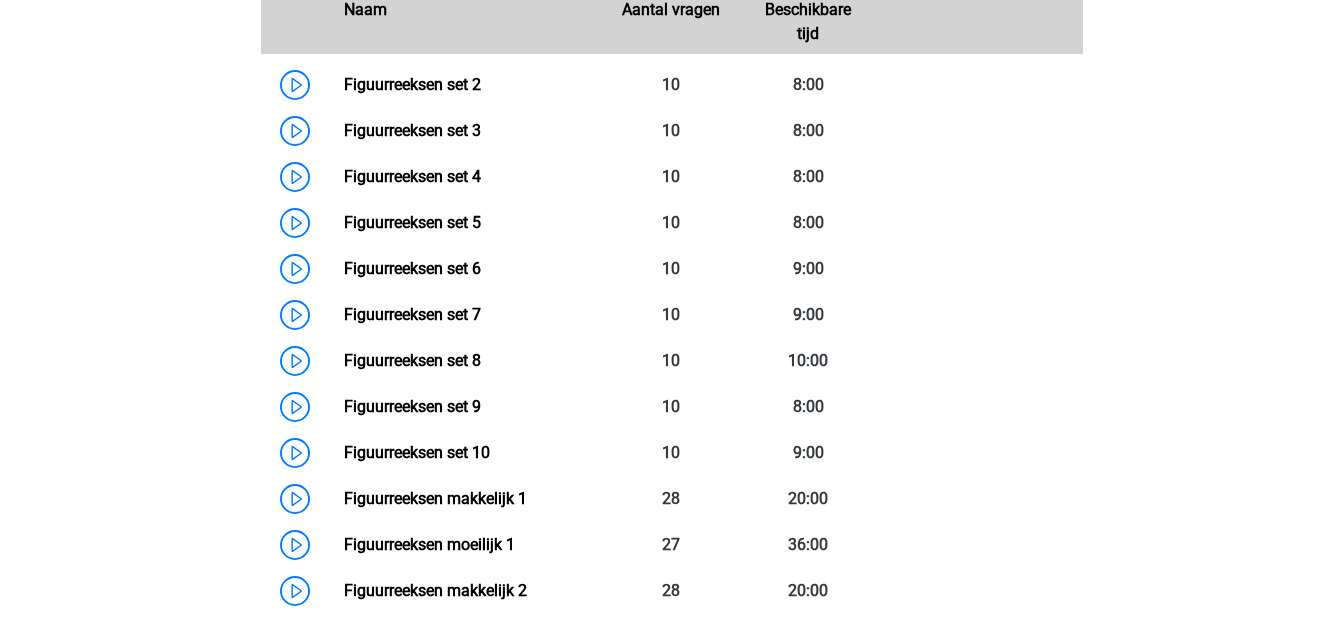 scroll, scrollTop: 800, scrollLeft: 0, axis: vertical 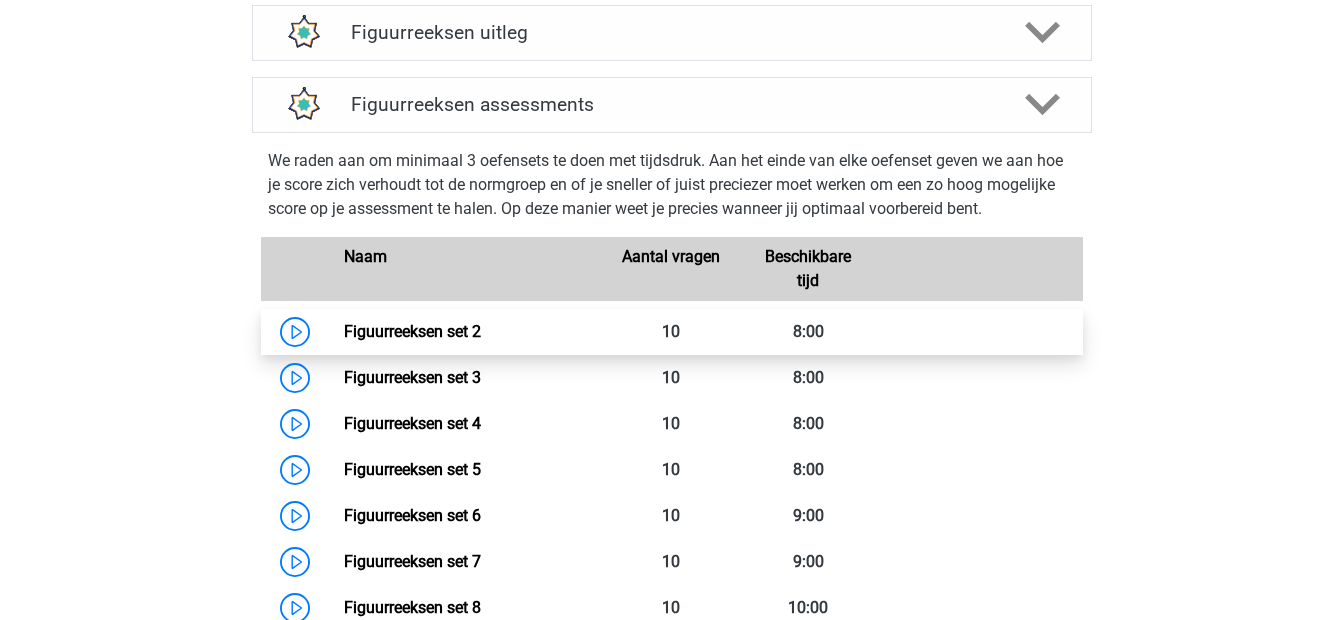 click on "Figuurreeksen
set 2" at bounding box center [412, 331] 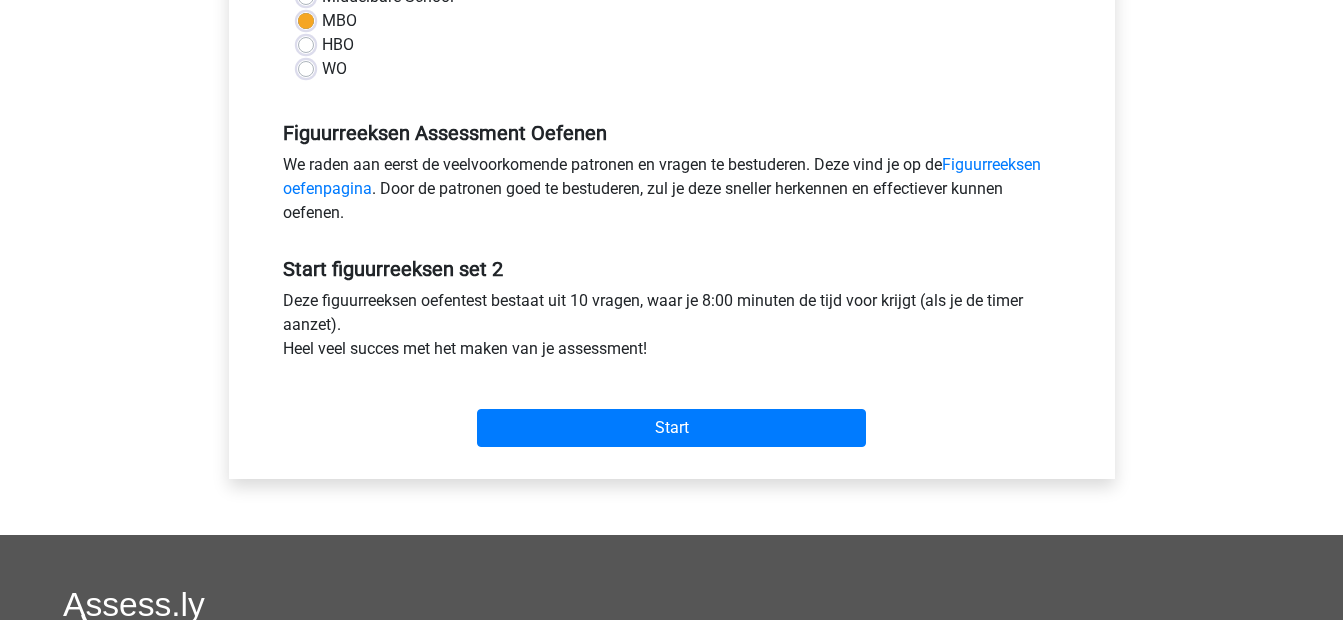 scroll, scrollTop: 533, scrollLeft: 0, axis: vertical 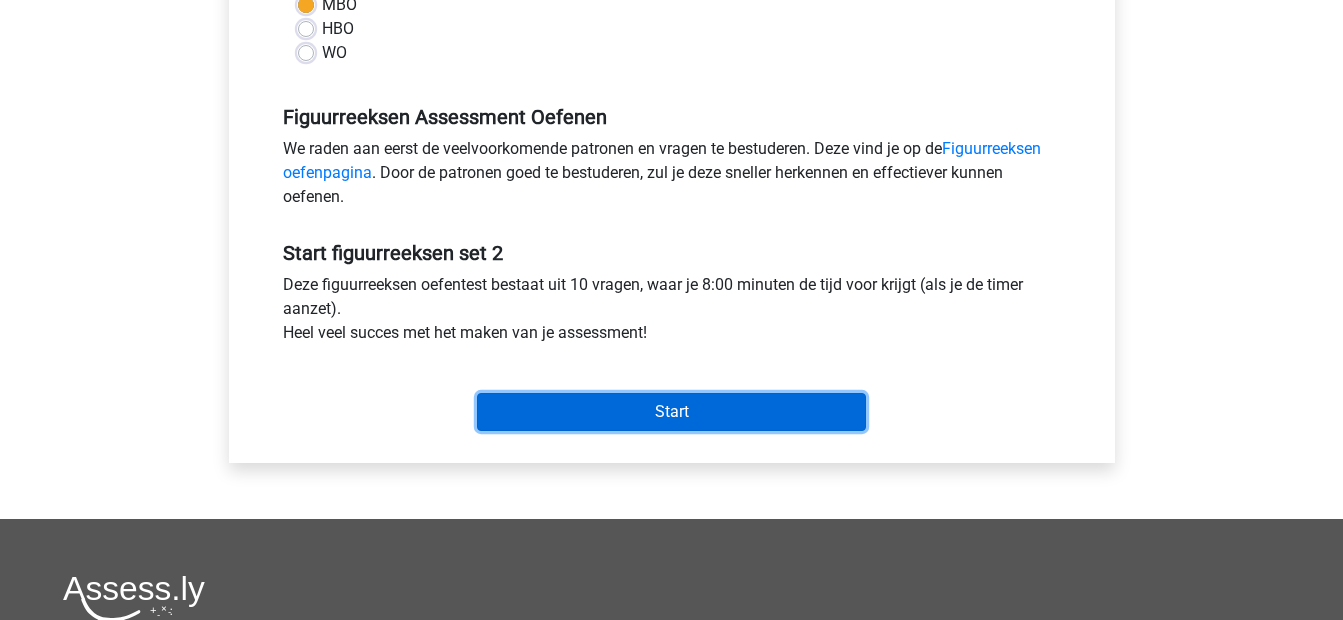 click on "Start" at bounding box center (671, 412) 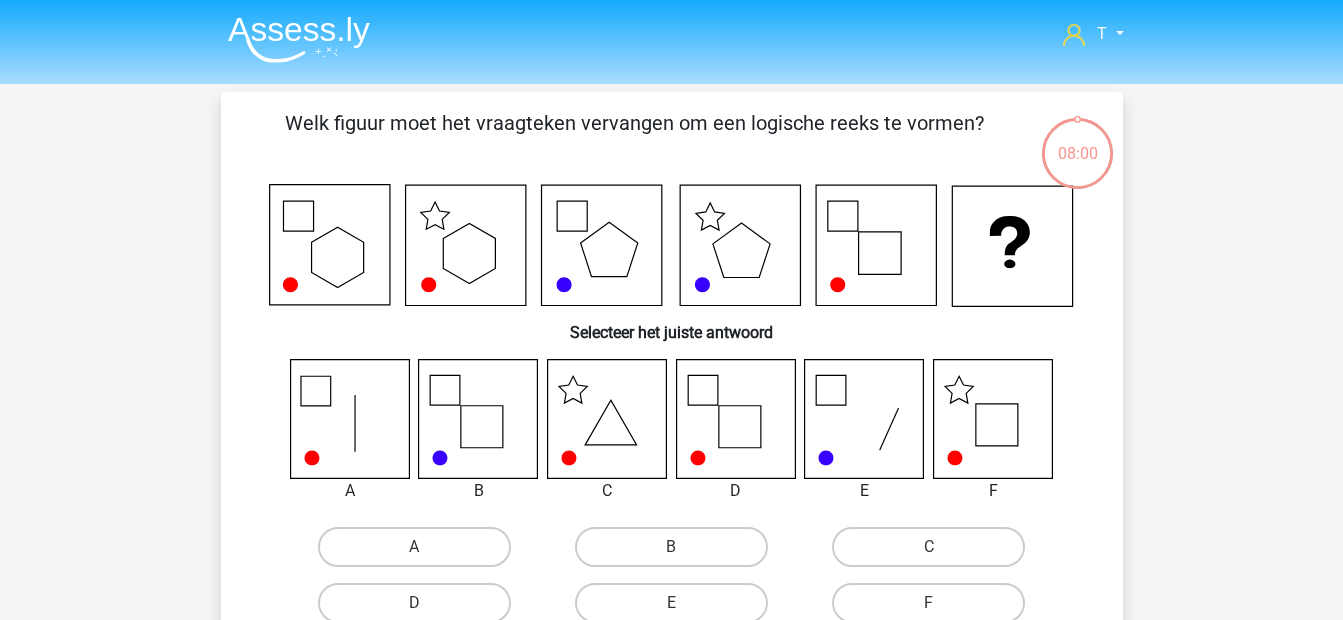 scroll, scrollTop: 0, scrollLeft: 0, axis: both 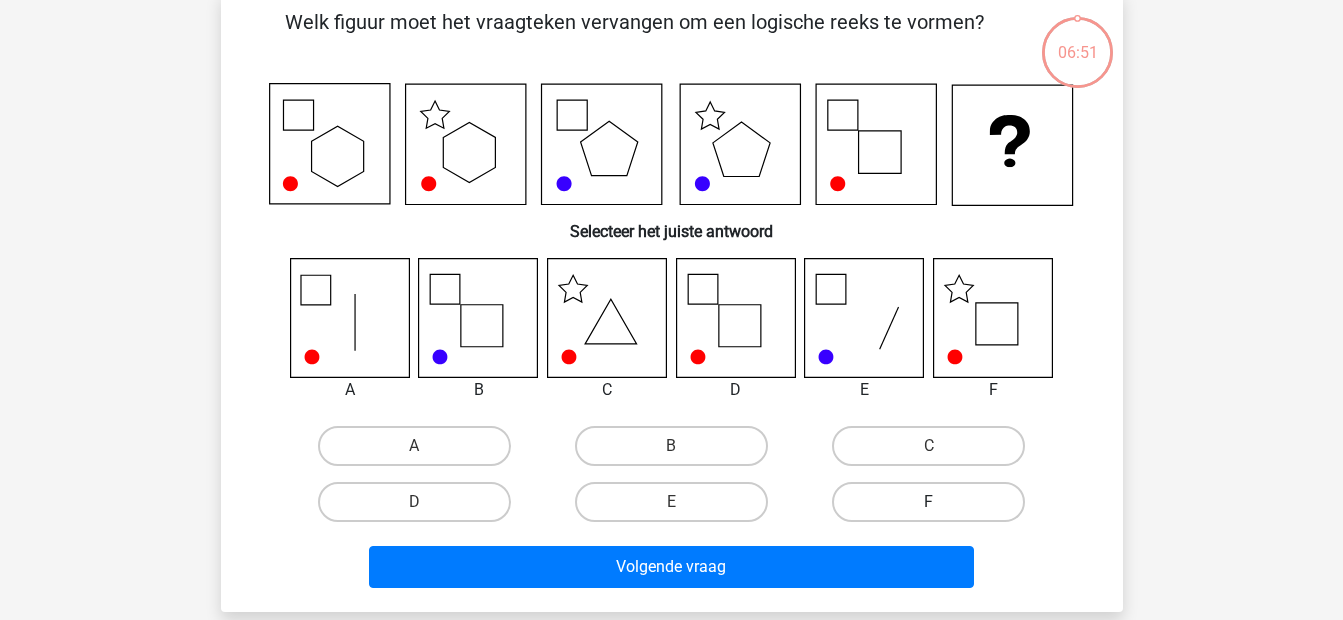 click on "F" at bounding box center (928, 502) 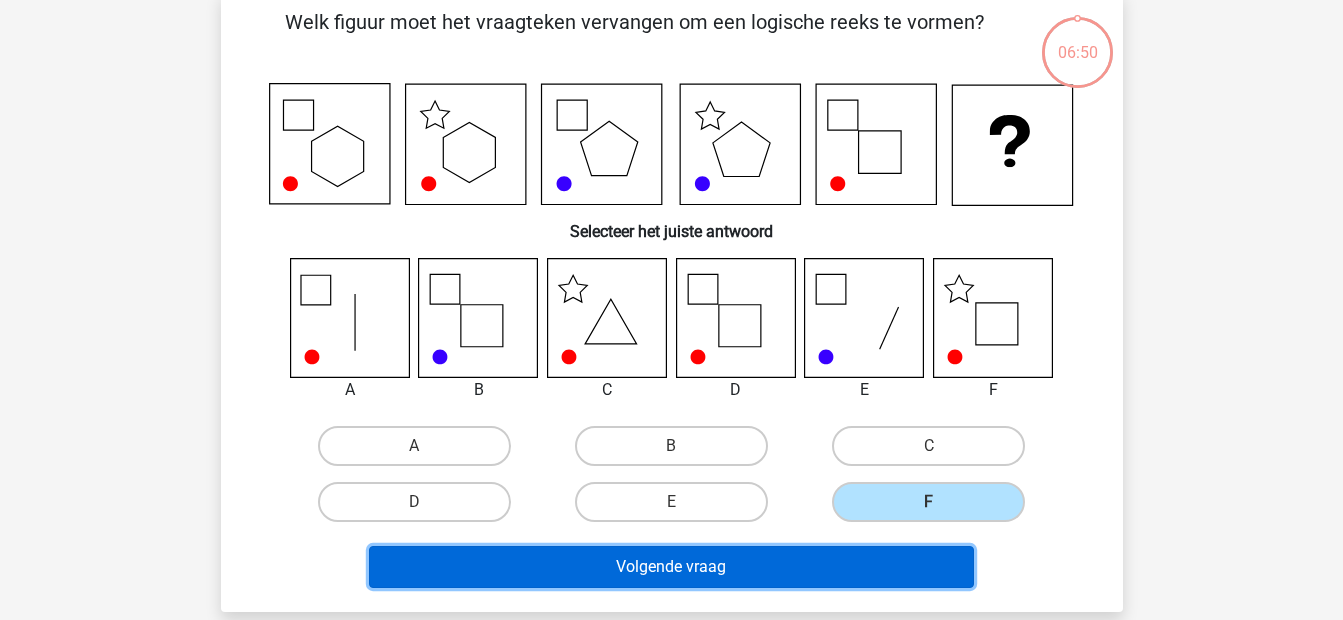 click on "Volgende vraag" at bounding box center (671, 567) 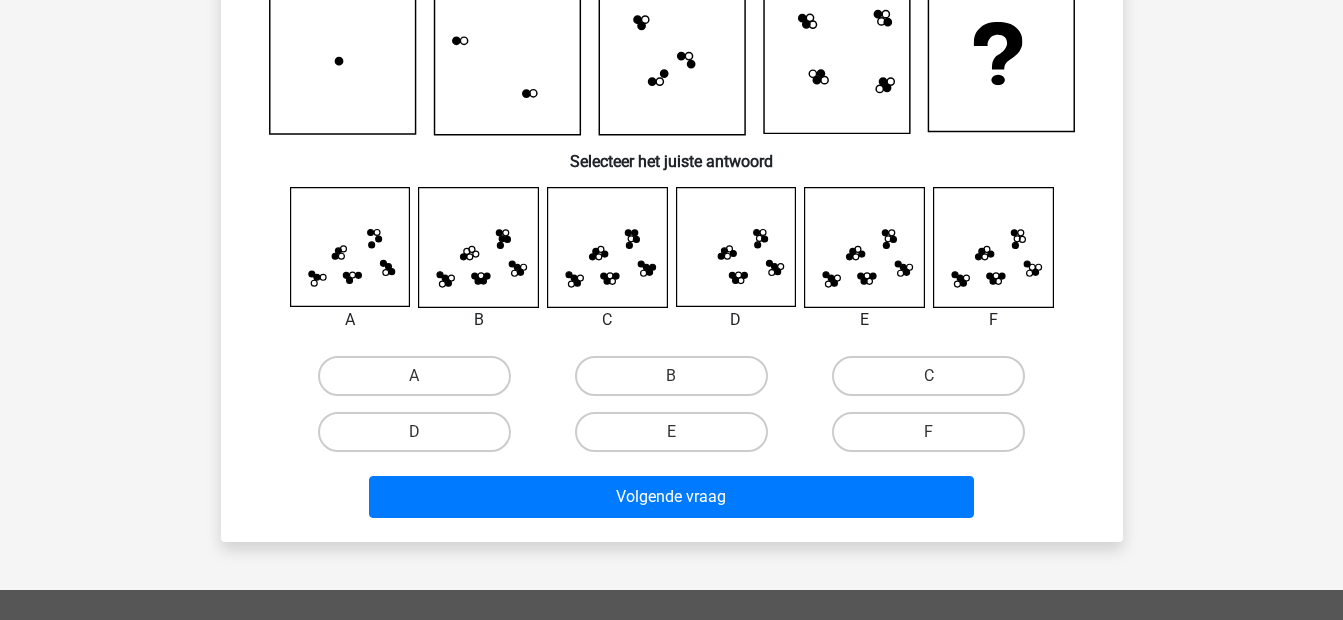 scroll, scrollTop: 226, scrollLeft: 0, axis: vertical 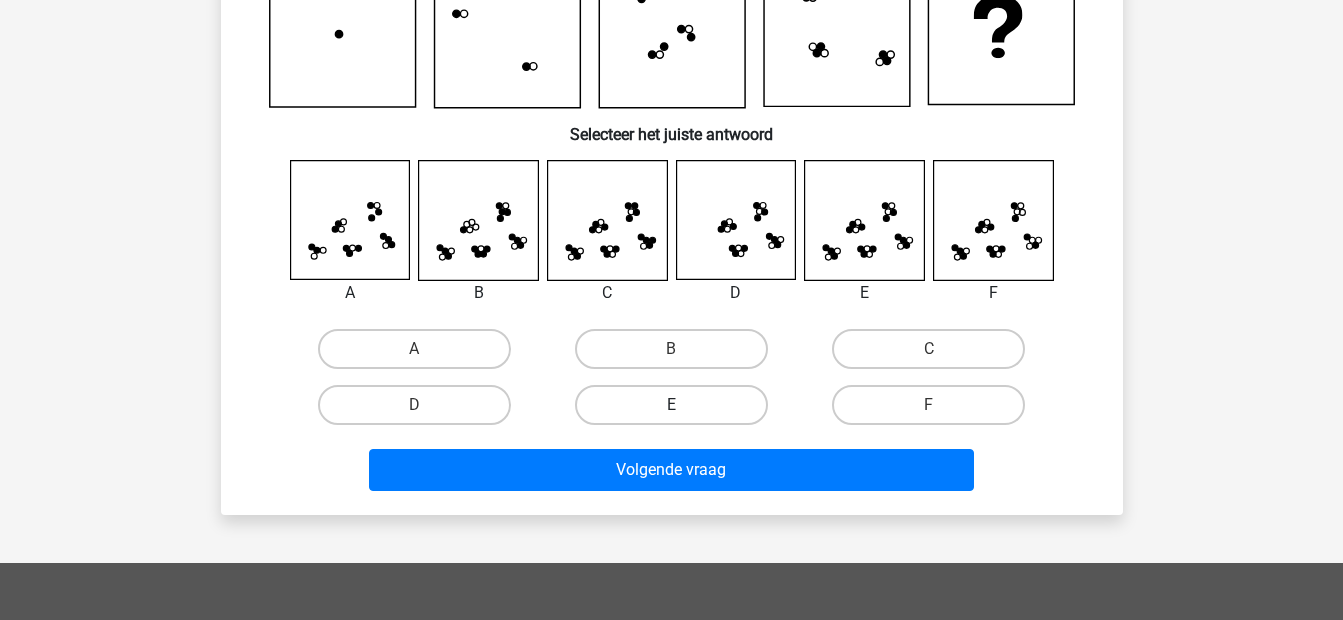 click on "E" at bounding box center (671, 405) 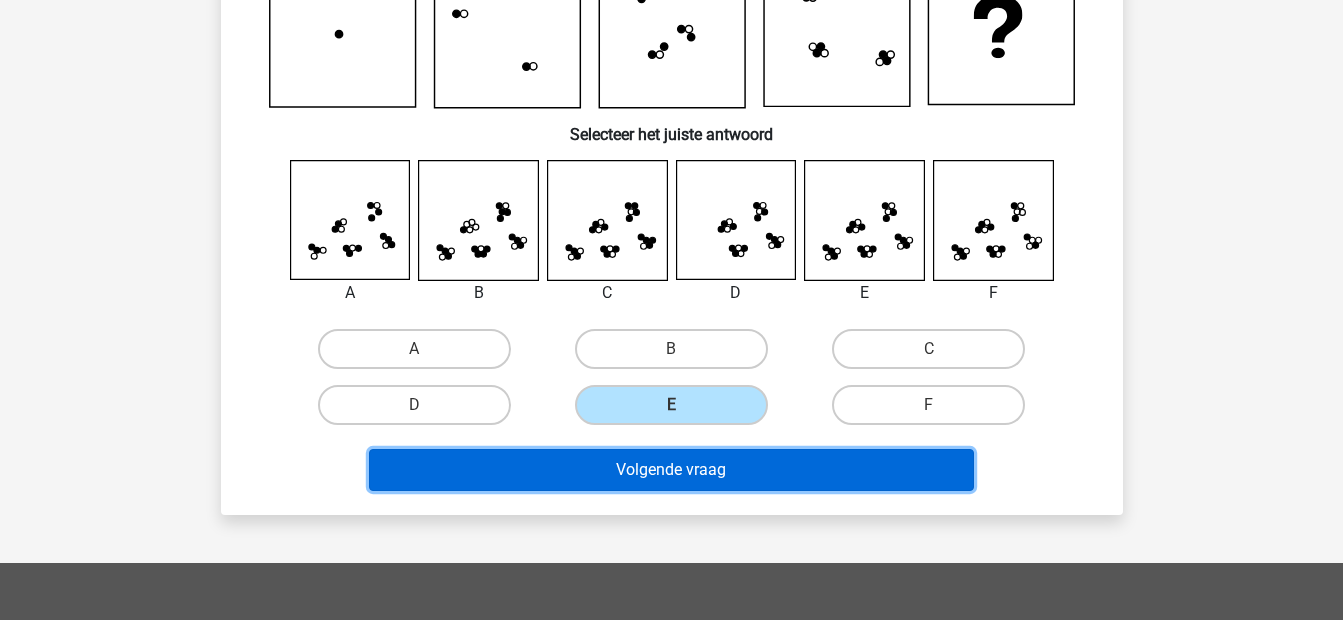 click on "Volgende vraag" at bounding box center [671, 470] 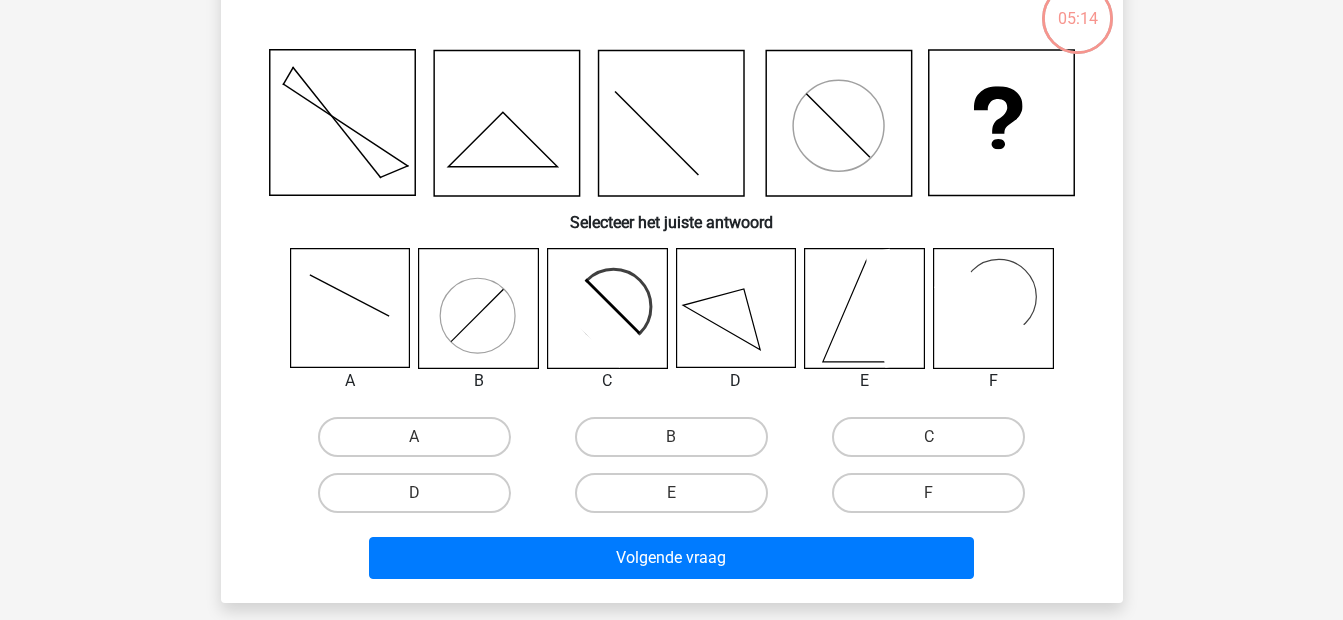 scroll, scrollTop: 92, scrollLeft: 0, axis: vertical 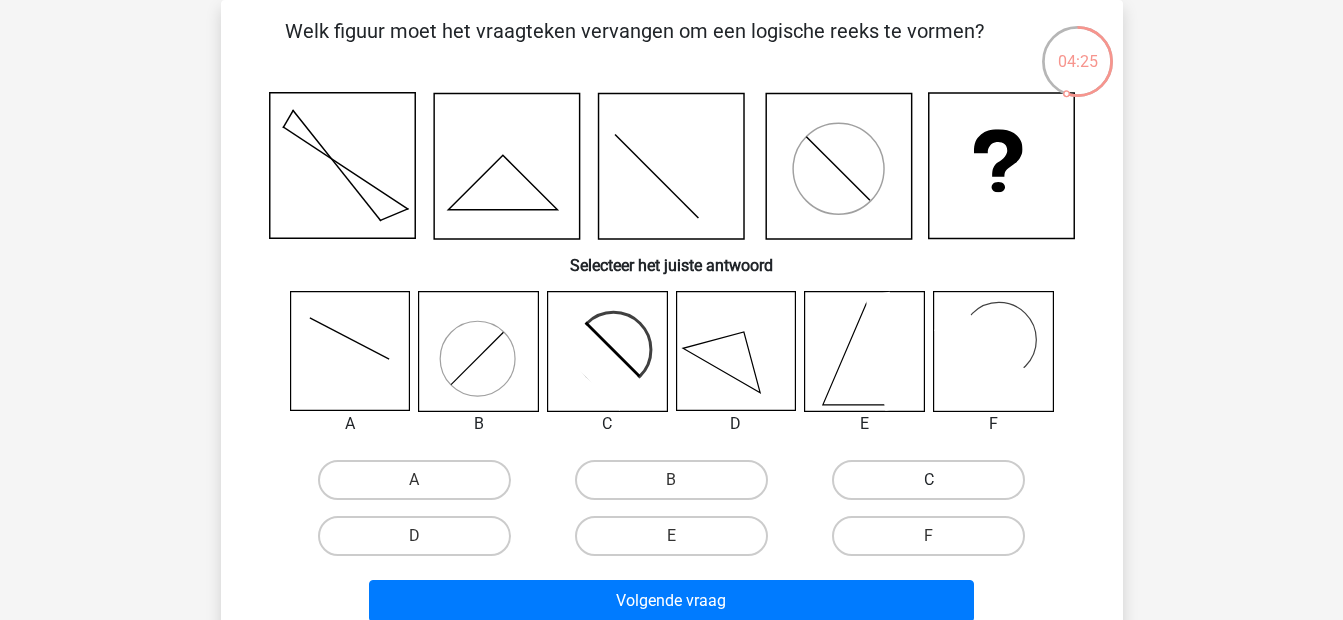 click on "C" at bounding box center [928, 480] 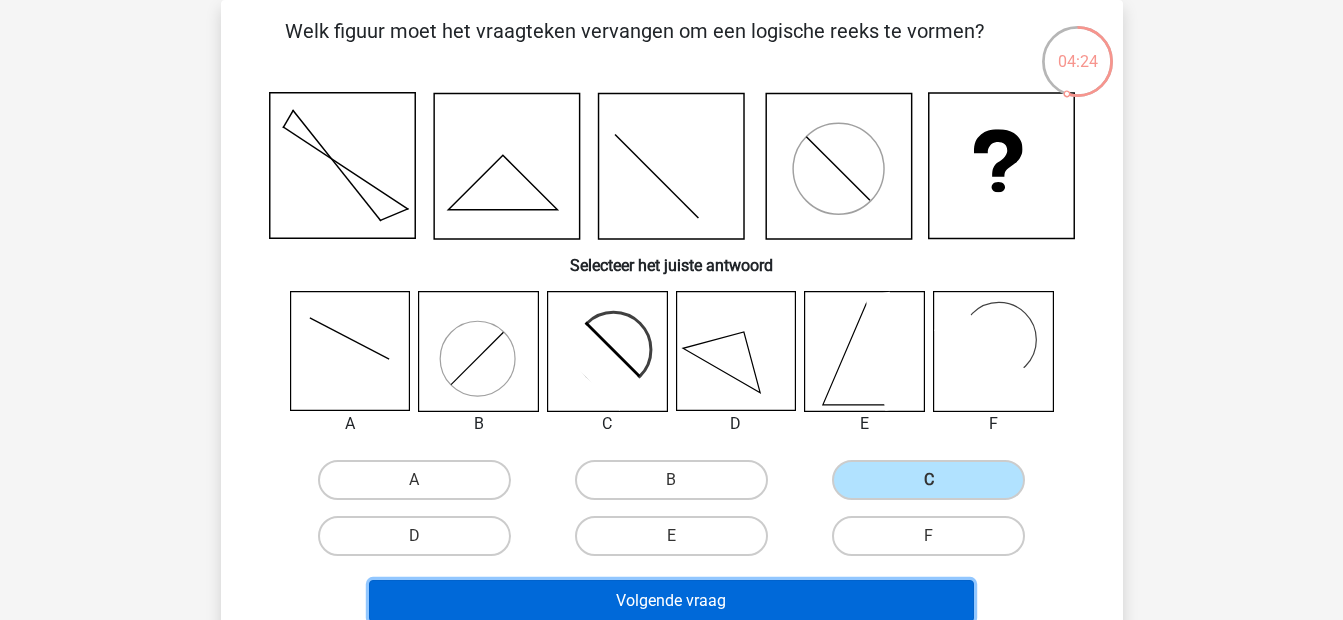 click on "Volgende vraag" at bounding box center [671, 601] 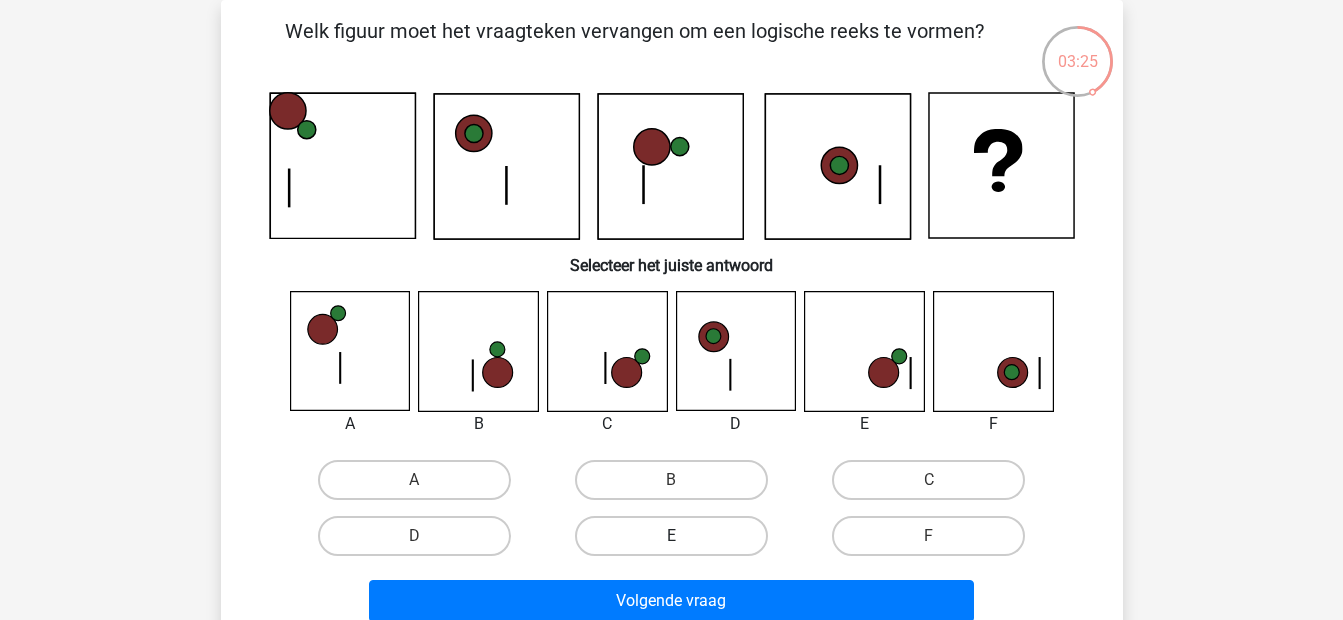 click on "E" at bounding box center [671, 536] 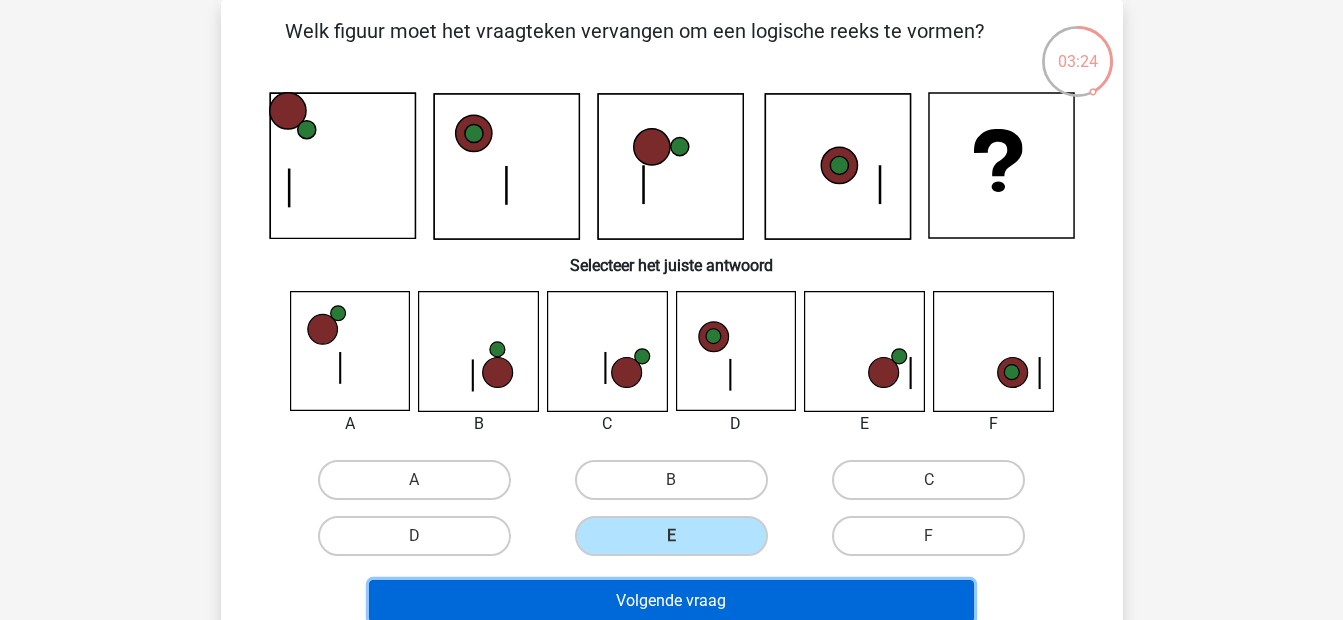 click on "Volgende vraag" at bounding box center (671, 601) 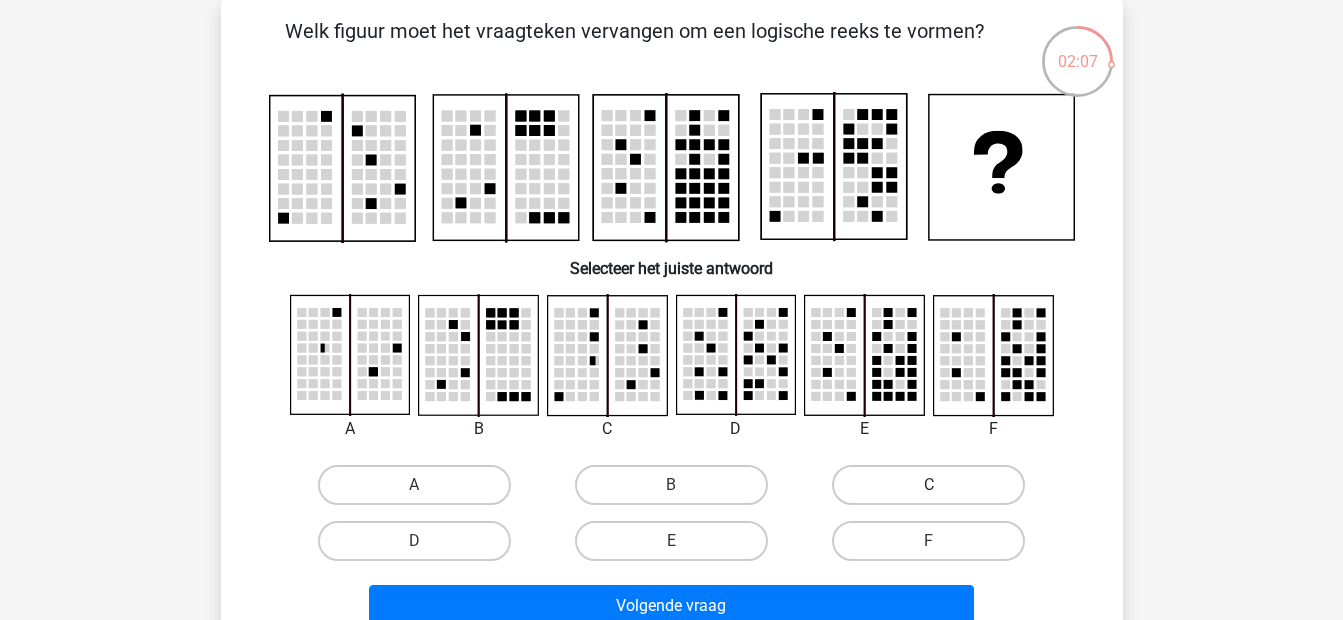 click on "C" at bounding box center (928, 485) 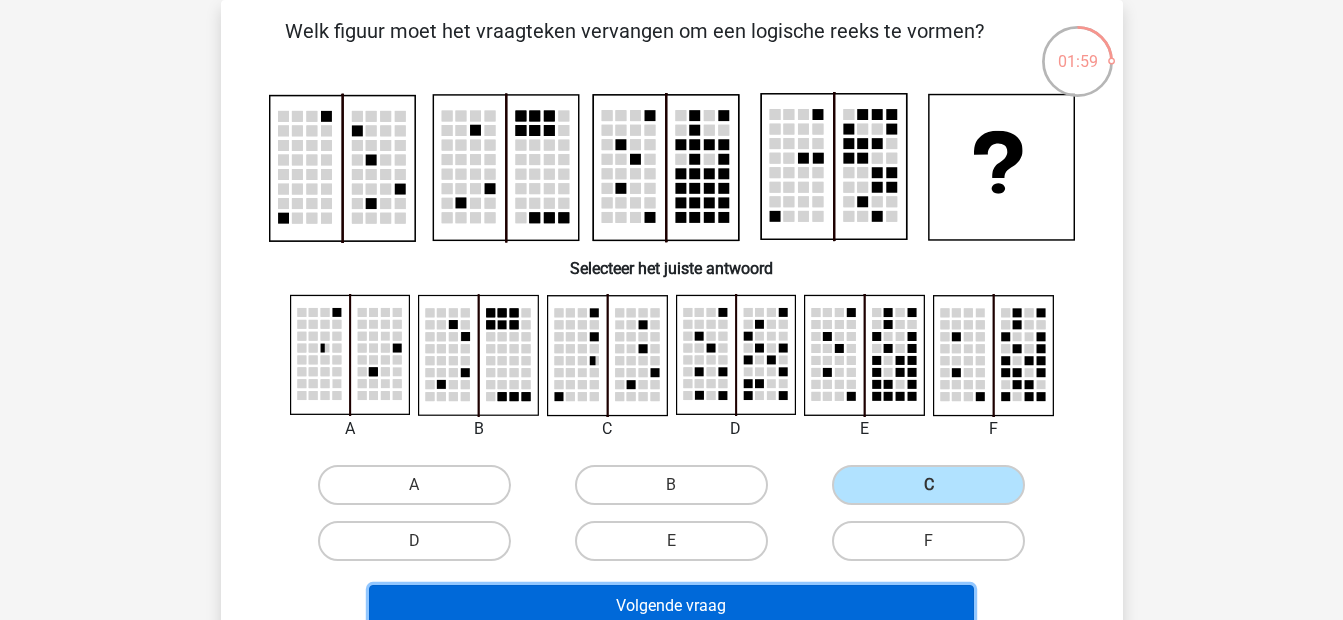 click on "Volgende vraag" at bounding box center [671, 606] 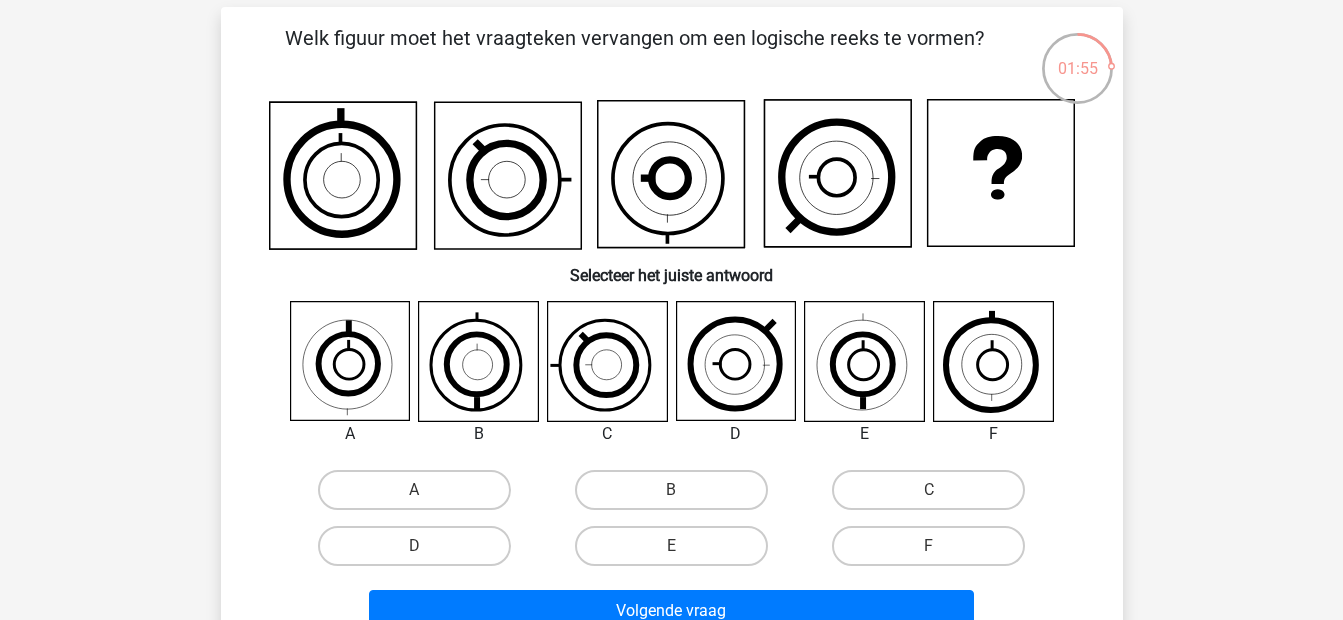 scroll, scrollTop: 88, scrollLeft: 0, axis: vertical 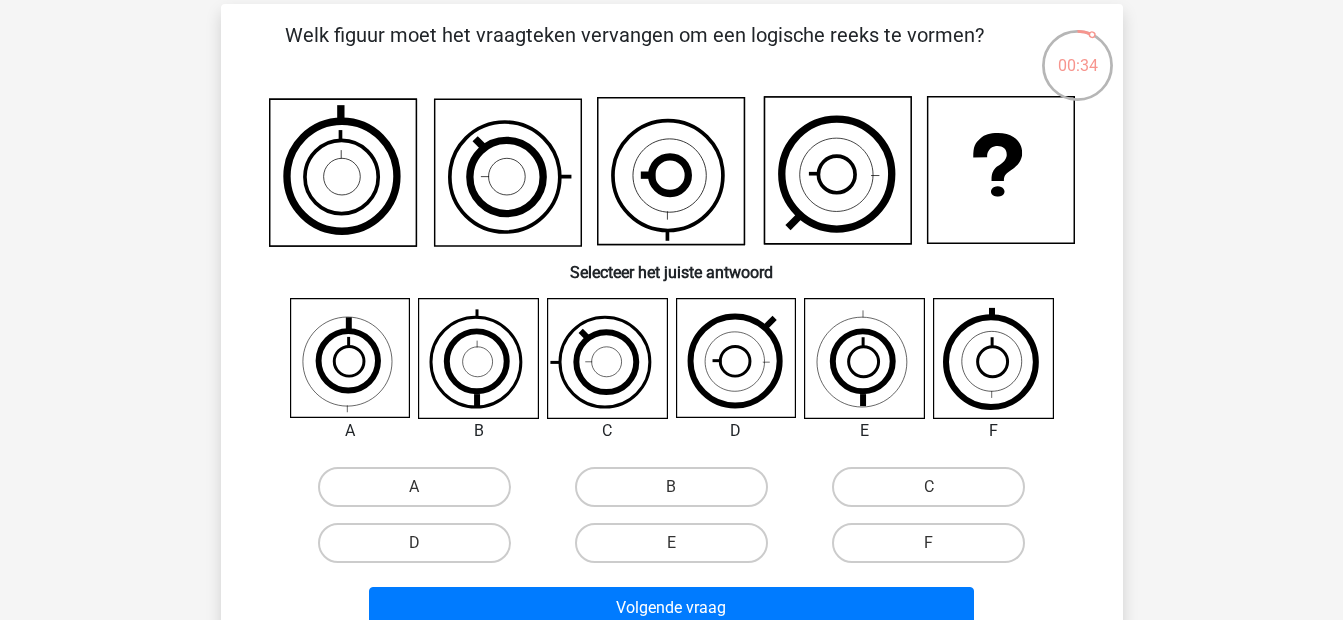 click on "C" at bounding box center [935, 493] 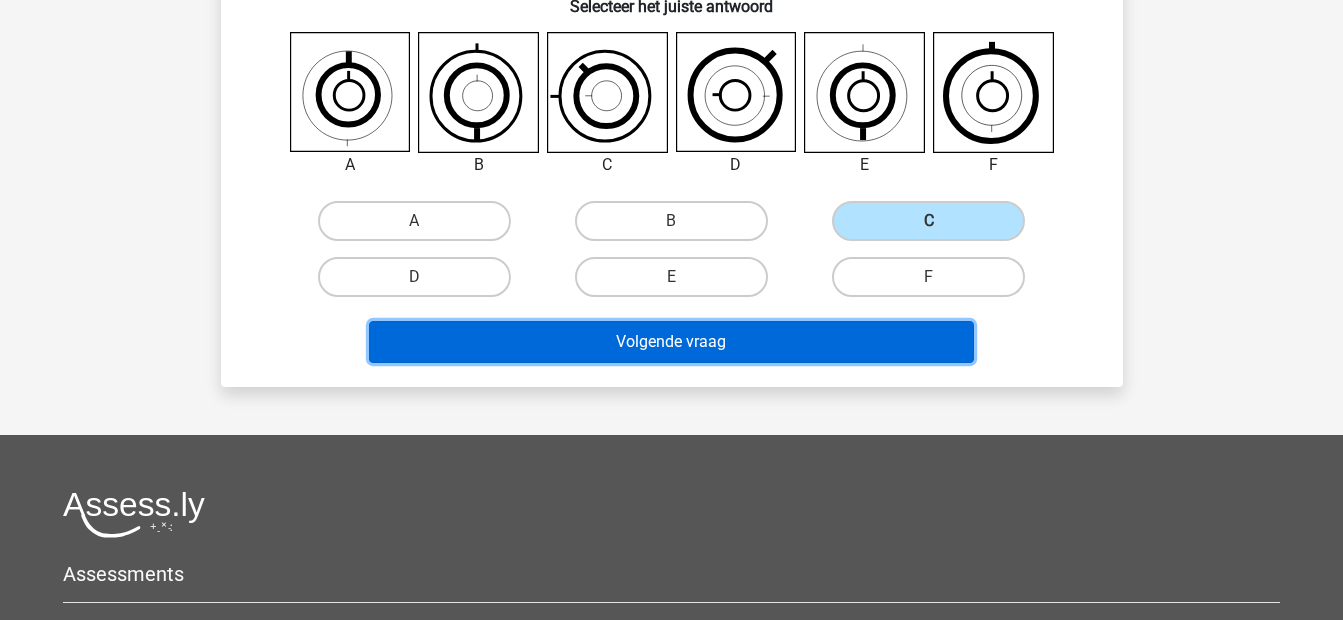click on "Volgende vraag" at bounding box center [671, 342] 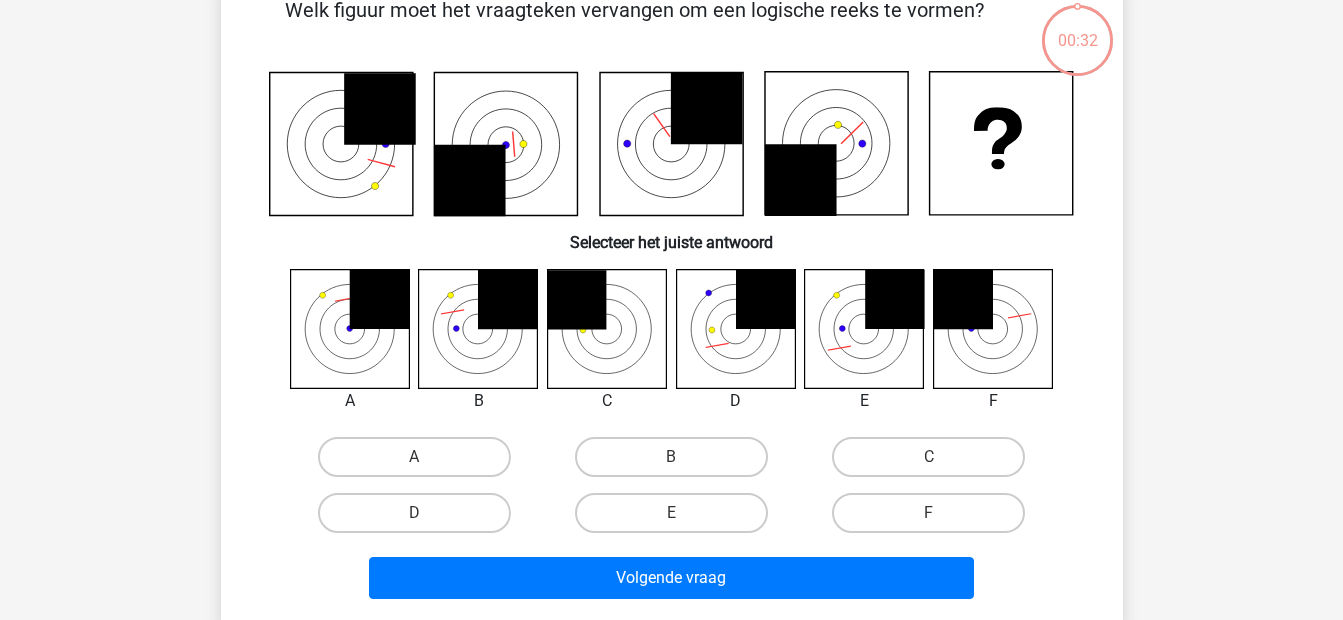 scroll, scrollTop: 92, scrollLeft: 0, axis: vertical 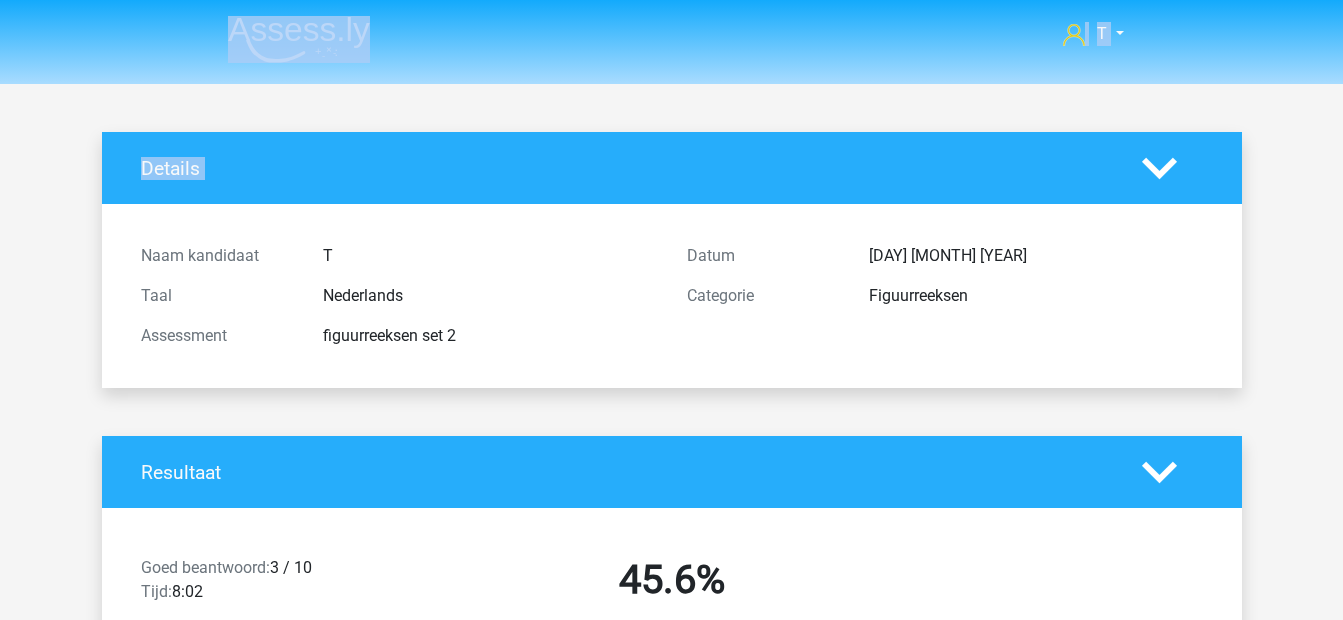 drag, startPoint x: 1342, startPoint y: 84, endPoint x: 1358, endPoint y: 114, distance: 34 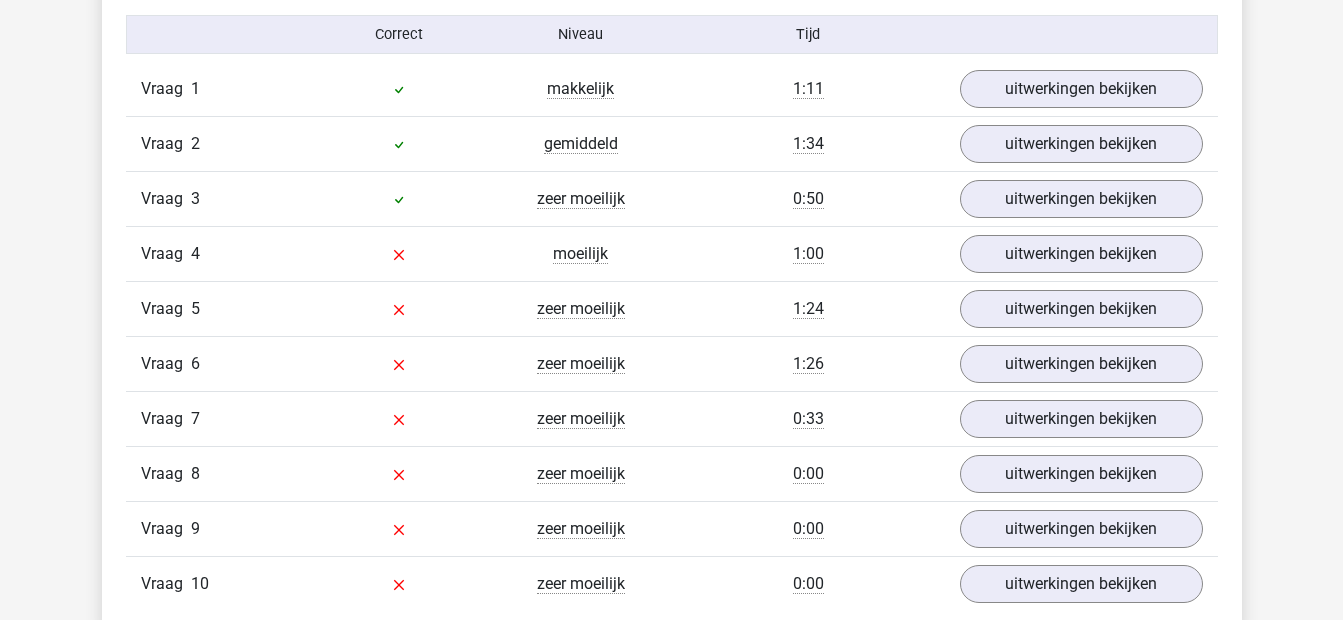 scroll, scrollTop: 1340, scrollLeft: 0, axis: vertical 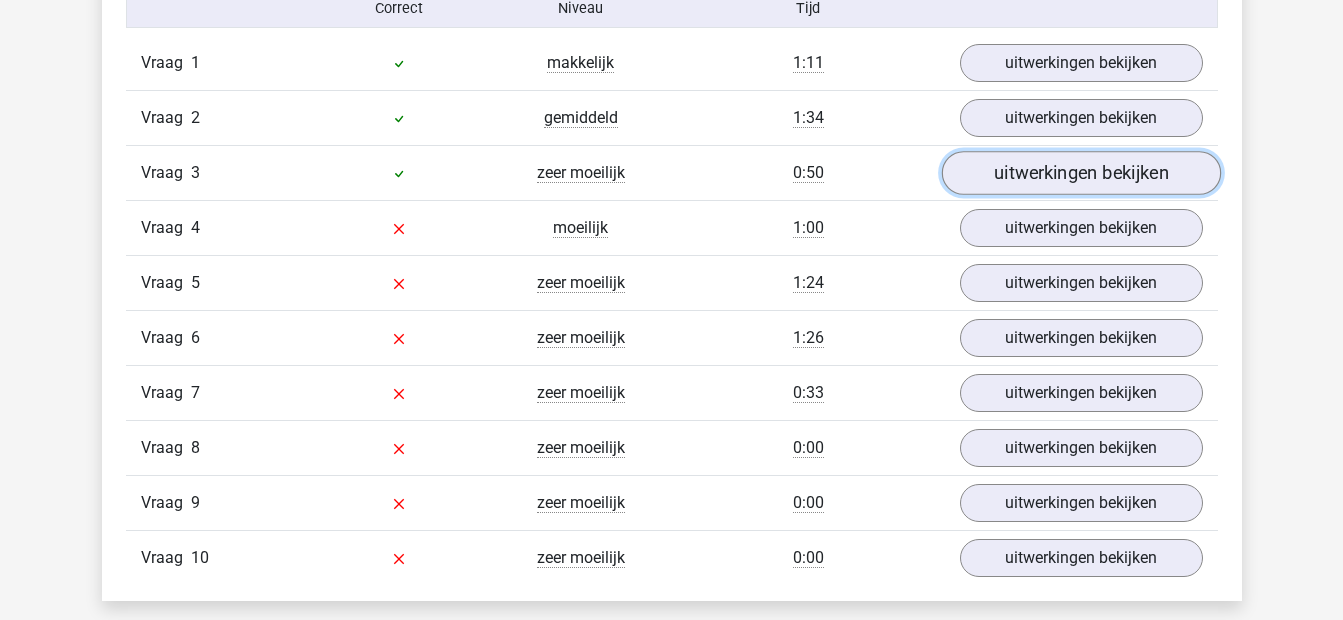 click on "uitwerkingen bekijken" at bounding box center (1080, 174) 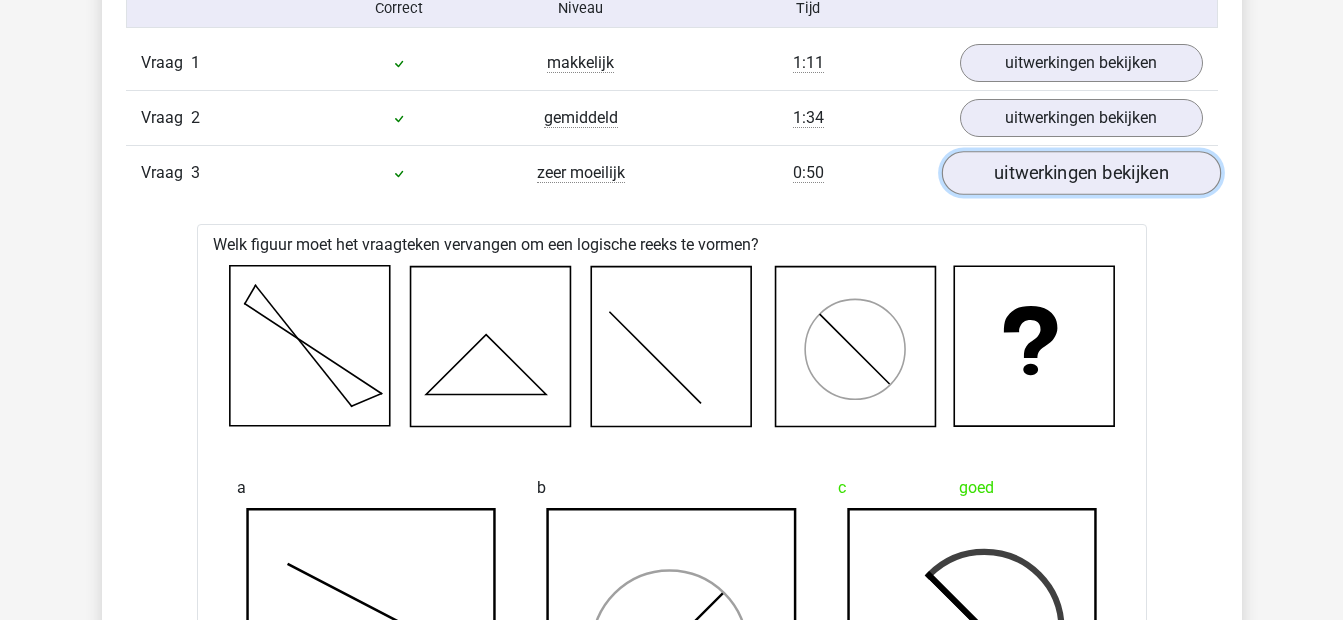click on "uitwerkingen bekijken" at bounding box center (1080, 174) 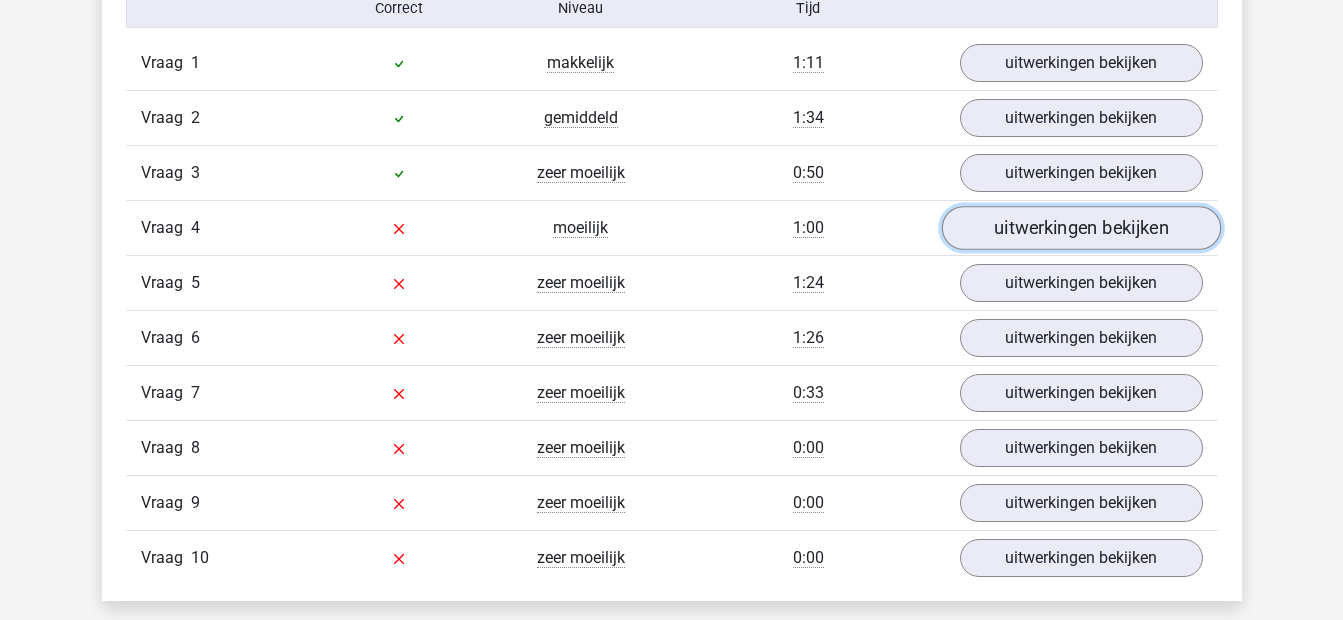 click on "uitwerkingen bekijken" at bounding box center (1080, 229) 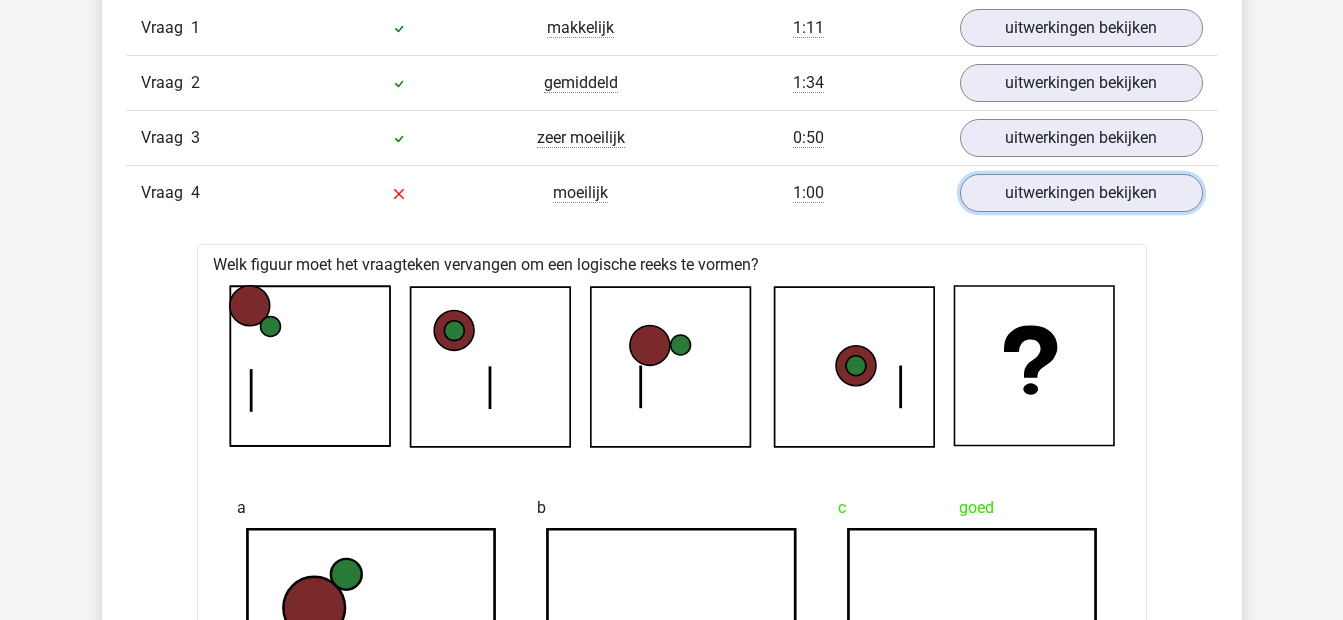 scroll, scrollTop: 1200, scrollLeft: 0, axis: vertical 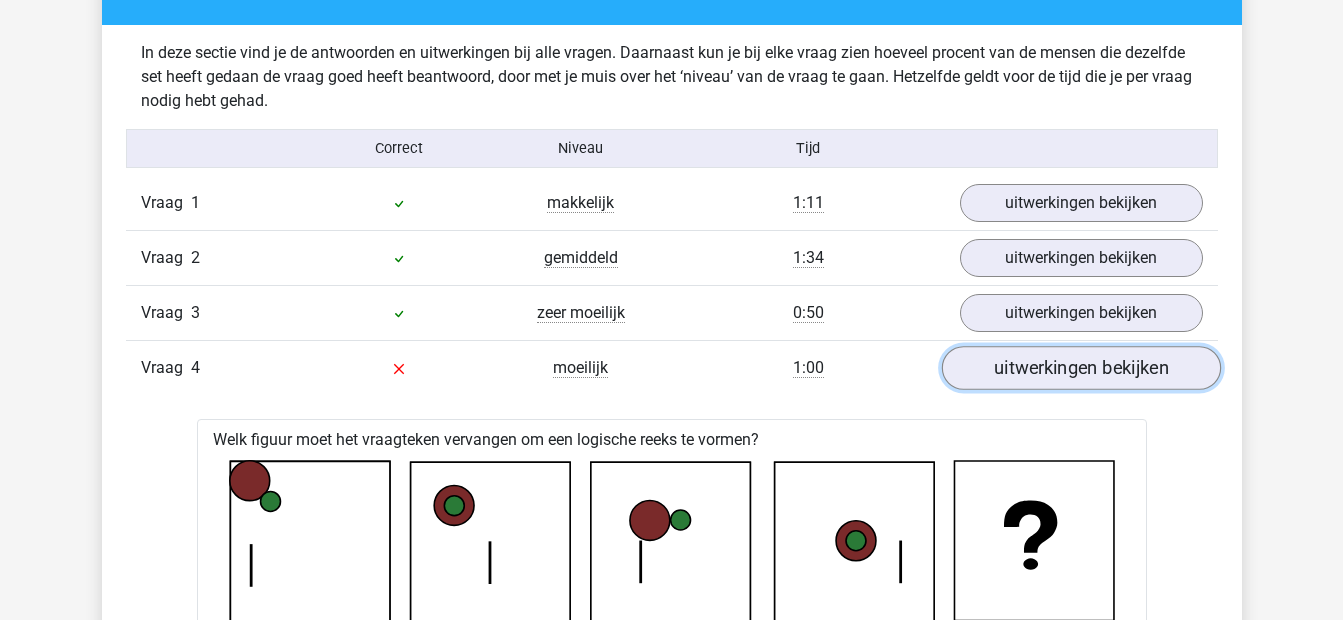click on "uitwerkingen bekijken" at bounding box center (1080, 369) 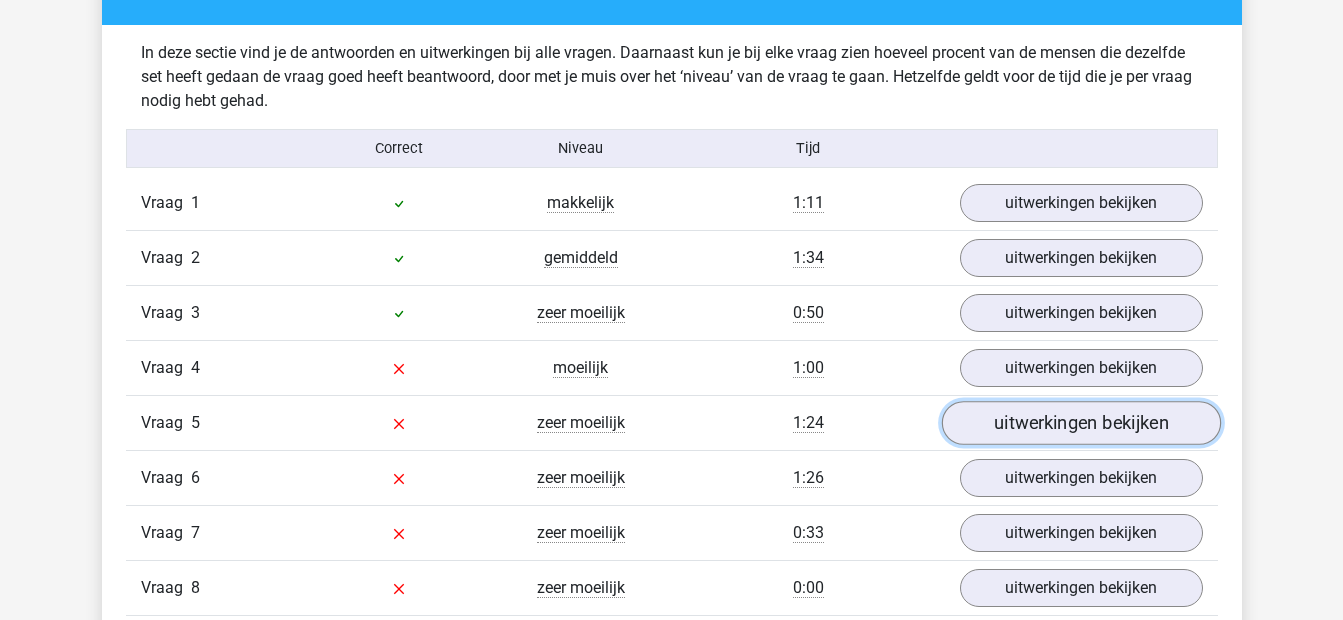 click on "uitwerkingen bekijken" at bounding box center (1080, 424) 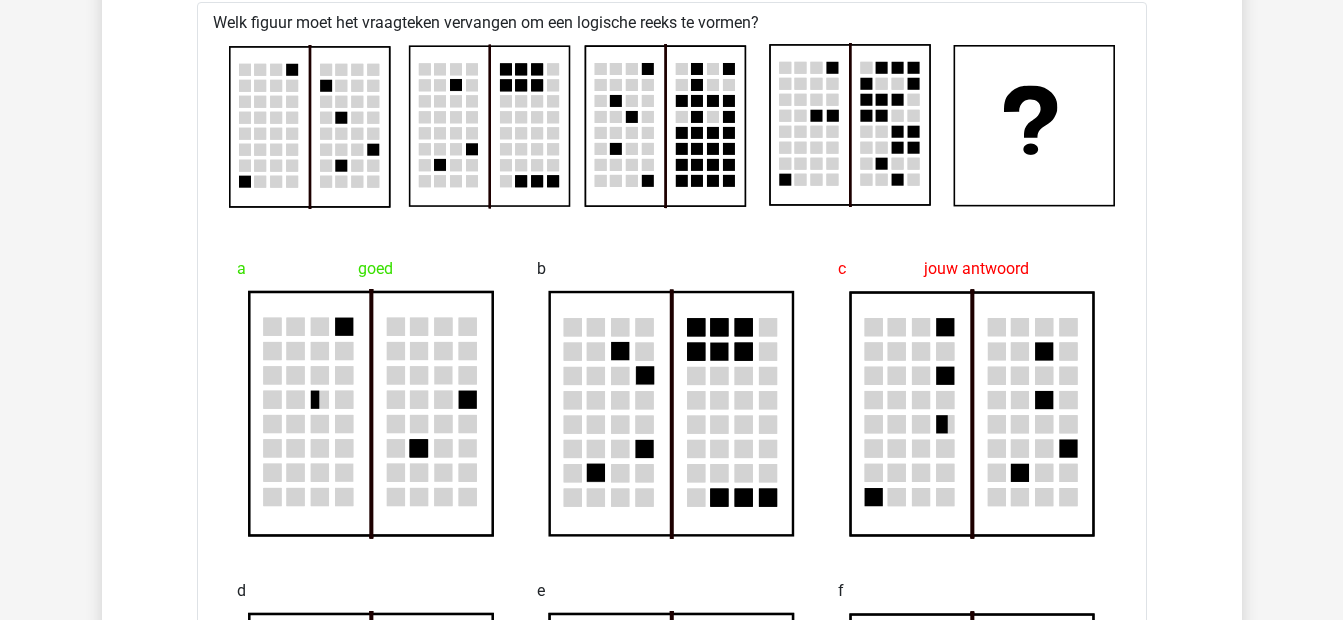scroll, scrollTop: 1734, scrollLeft: 0, axis: vertical 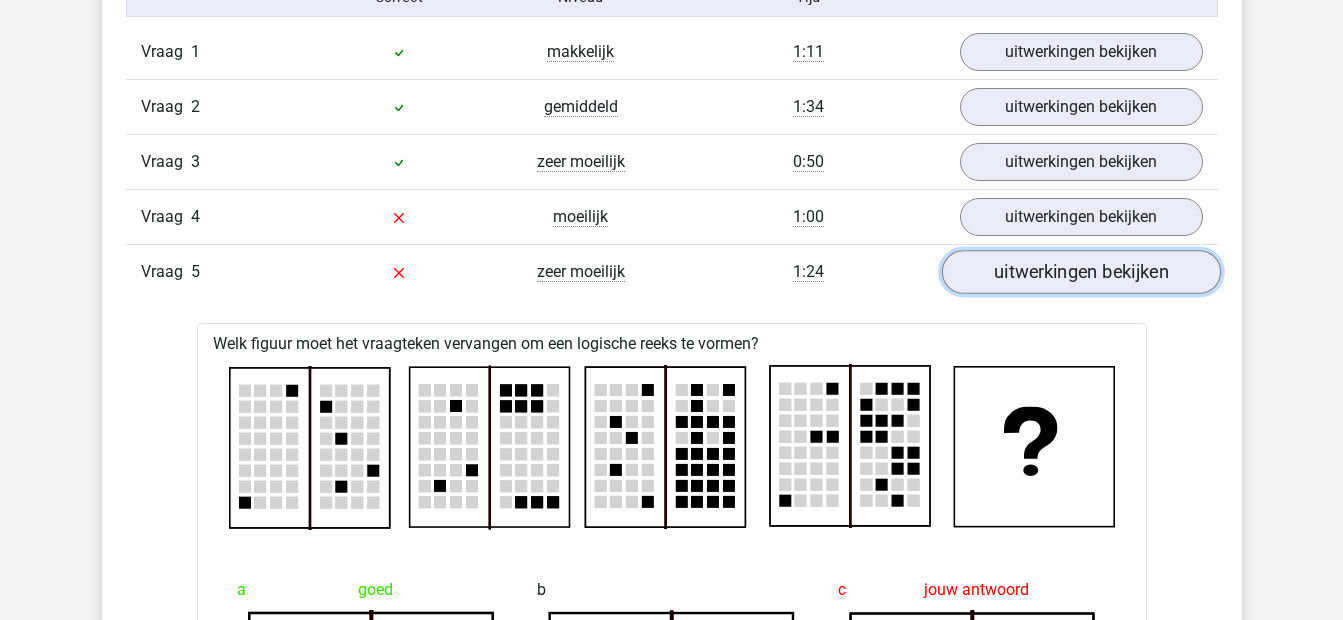 click on "uitwerkingen bekijken" at bounding box center (1080, 273) 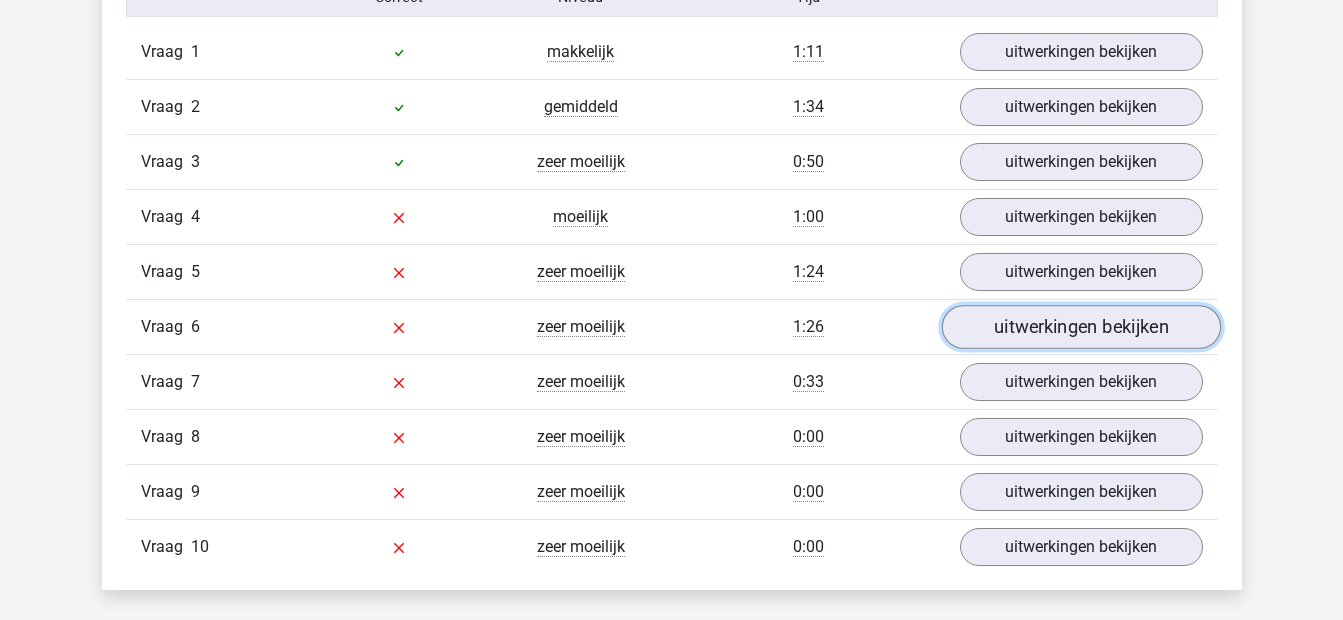 click on "uitwerkingen bekijken" at bounding box center [1080, 328] 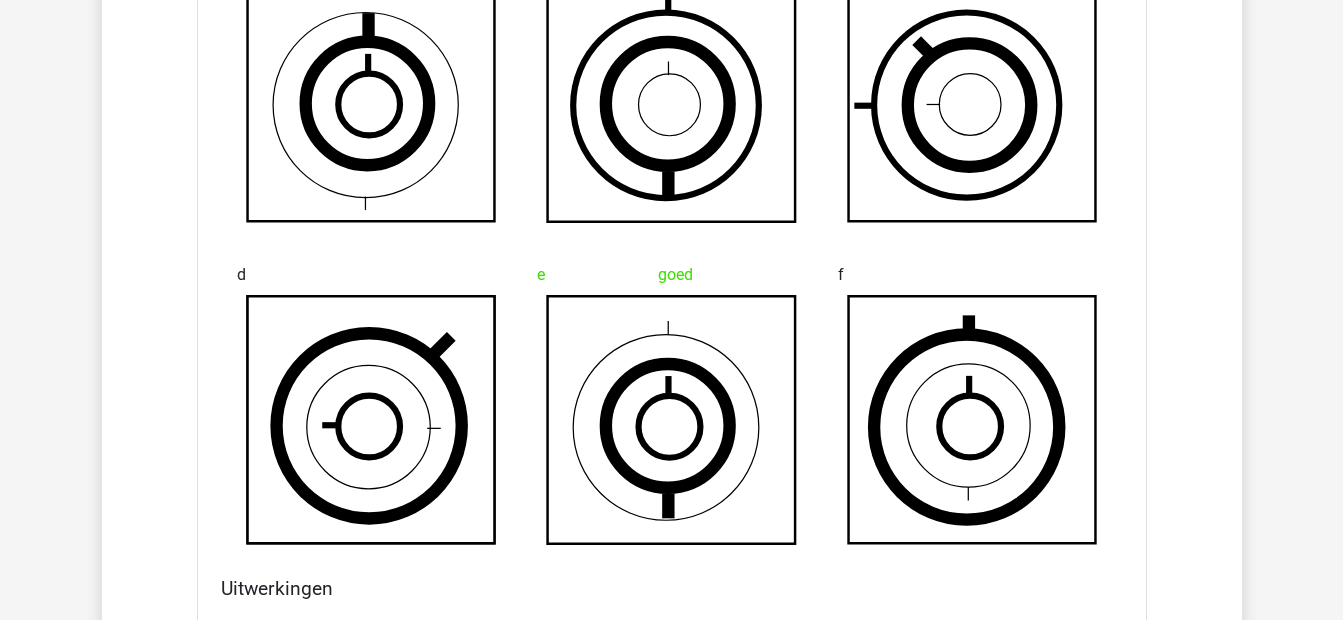 scroll, scrollTop: 2151, scrollLeft: 0, axis: vertical 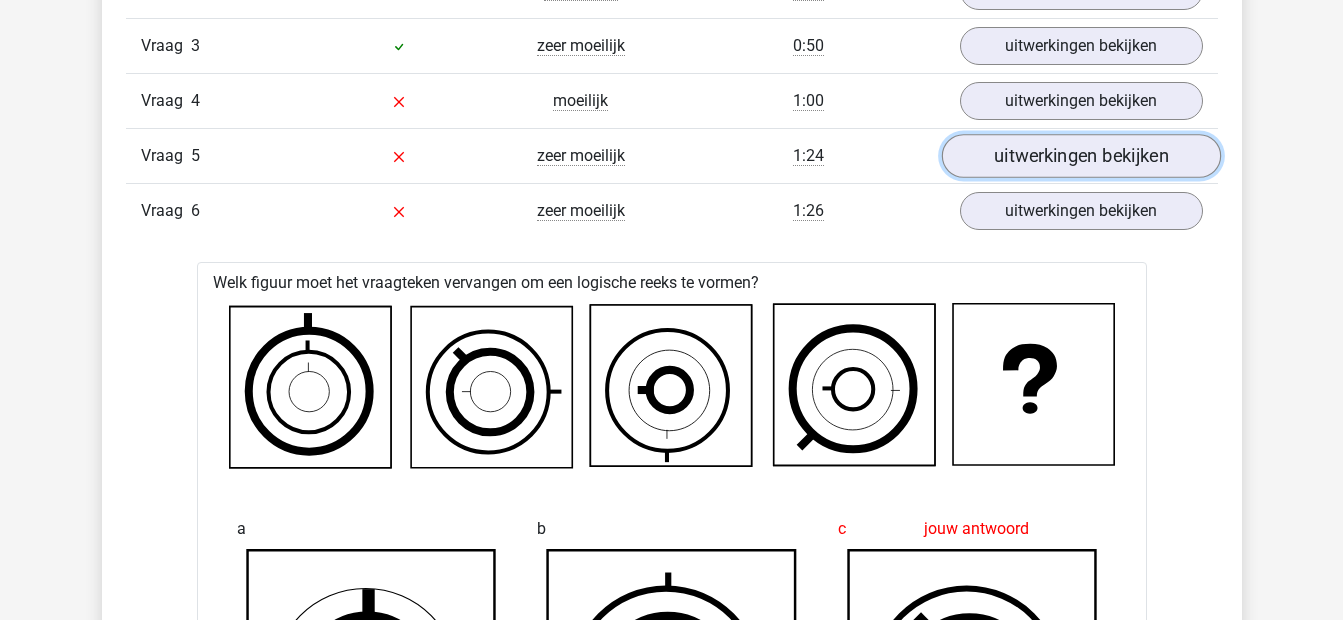 click on "uitwerkingen bekijken" at bounding box center [1080, 157] 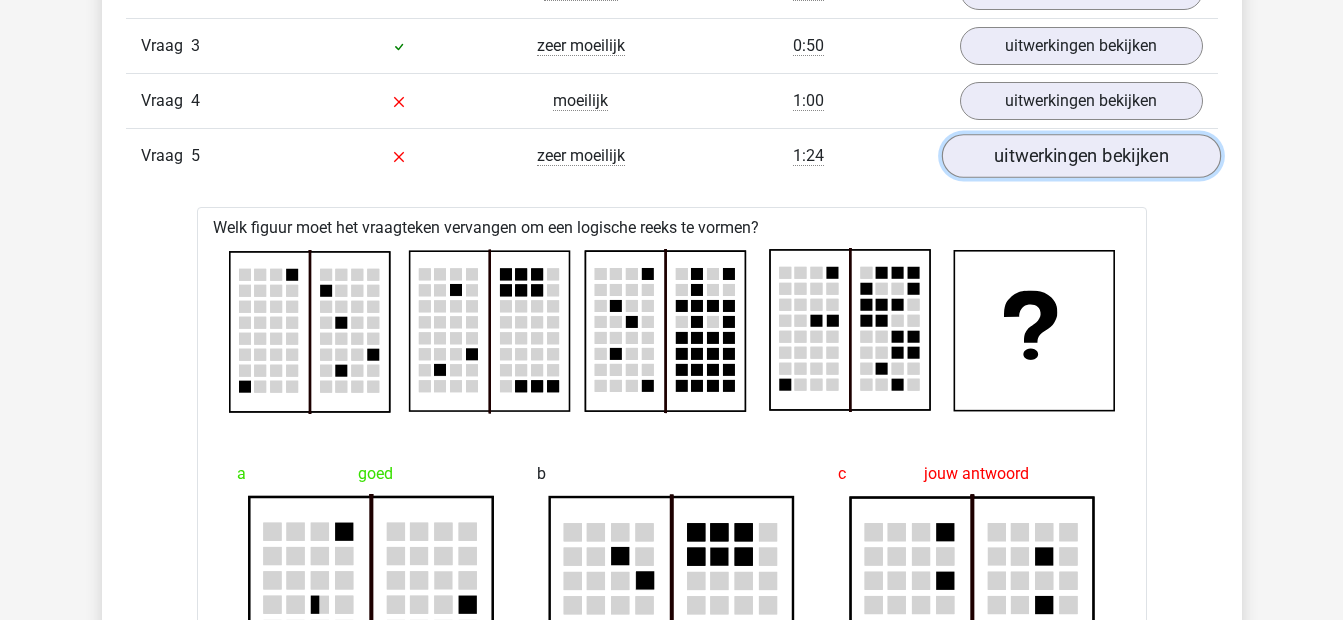 click on "uitwerkingen bekijken" at bounding box center (1080, 157) 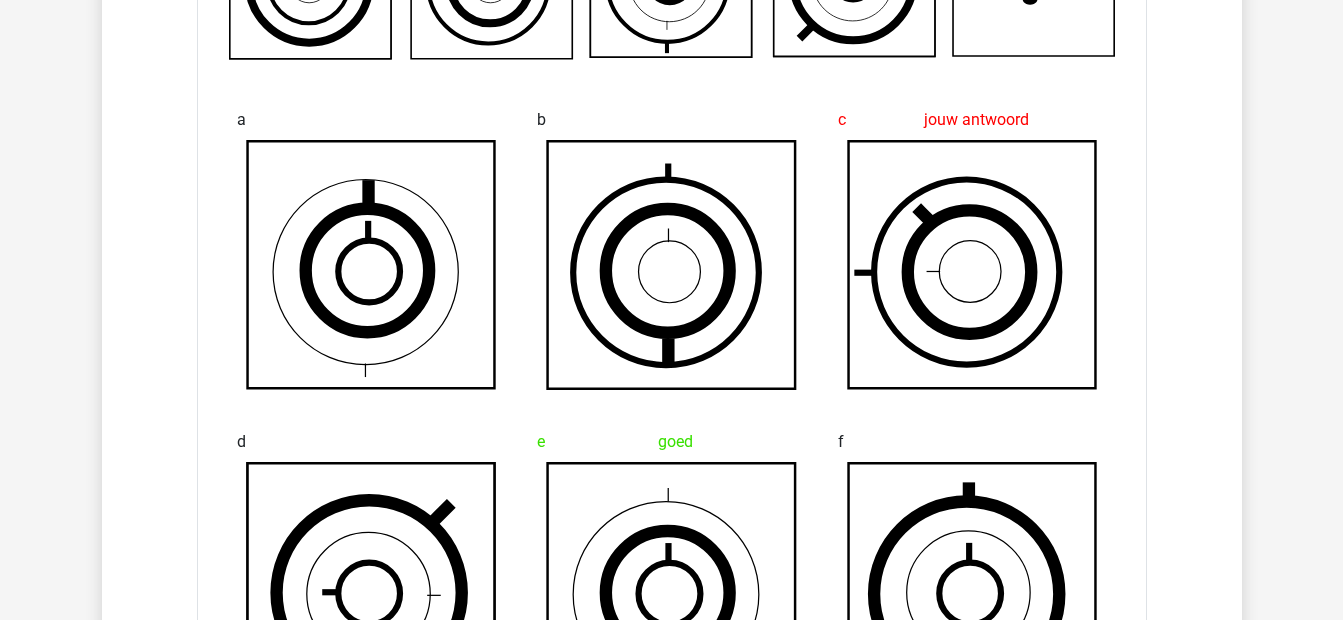 scroll, scrollTop: 1867, scrollLeft: 0, axis: vertical 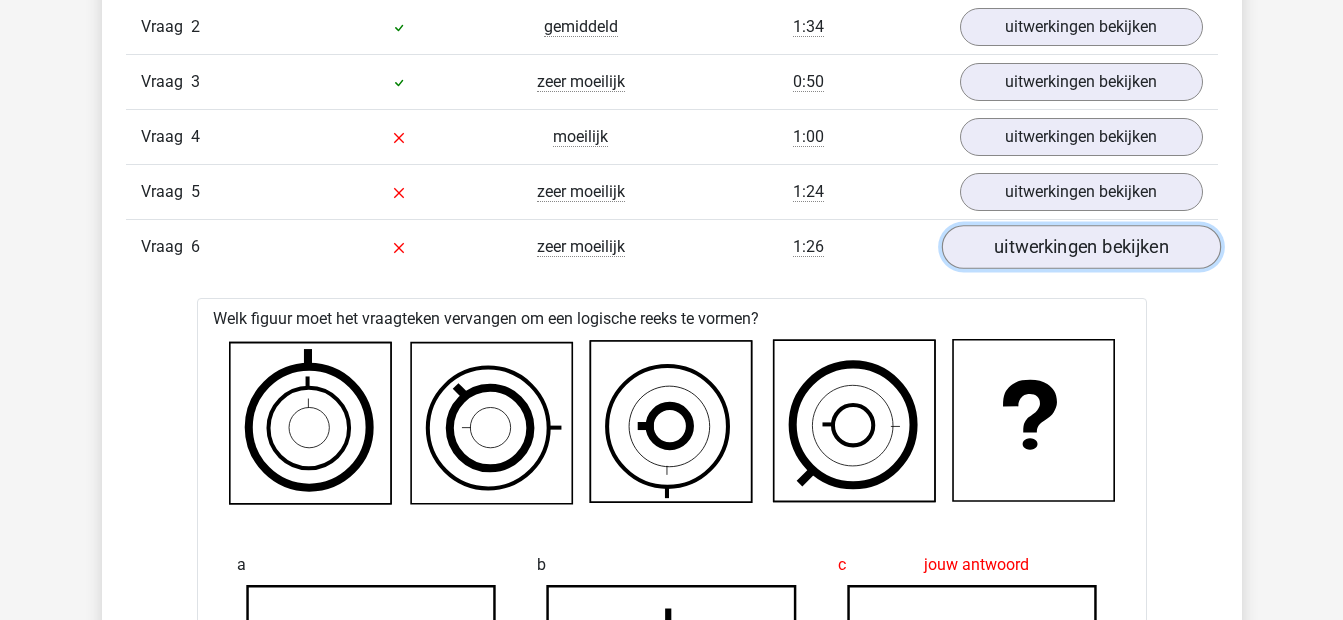 click on "uitwerkingen bekijken" at bounding box center [1080, 248] 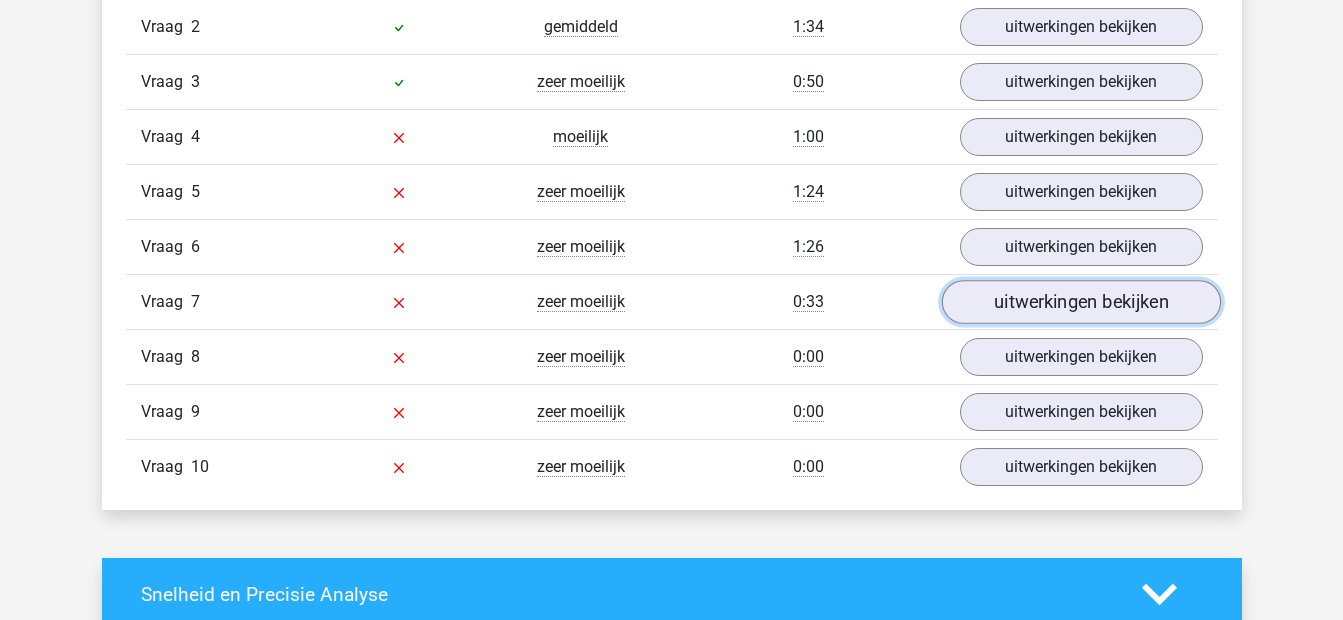 click on "uitwerkingen bekijken" at bounding box center [1080, 303] 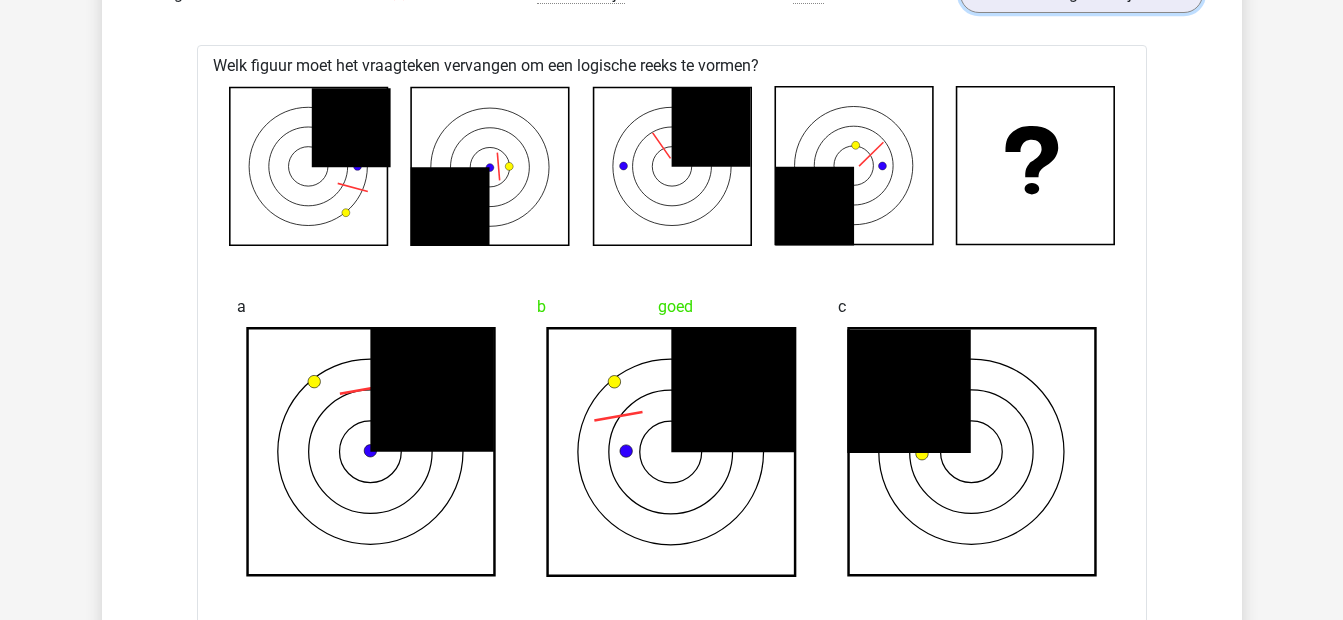 scroll, scrollTop: 1748, scrollLeft: 0, axis: vertical 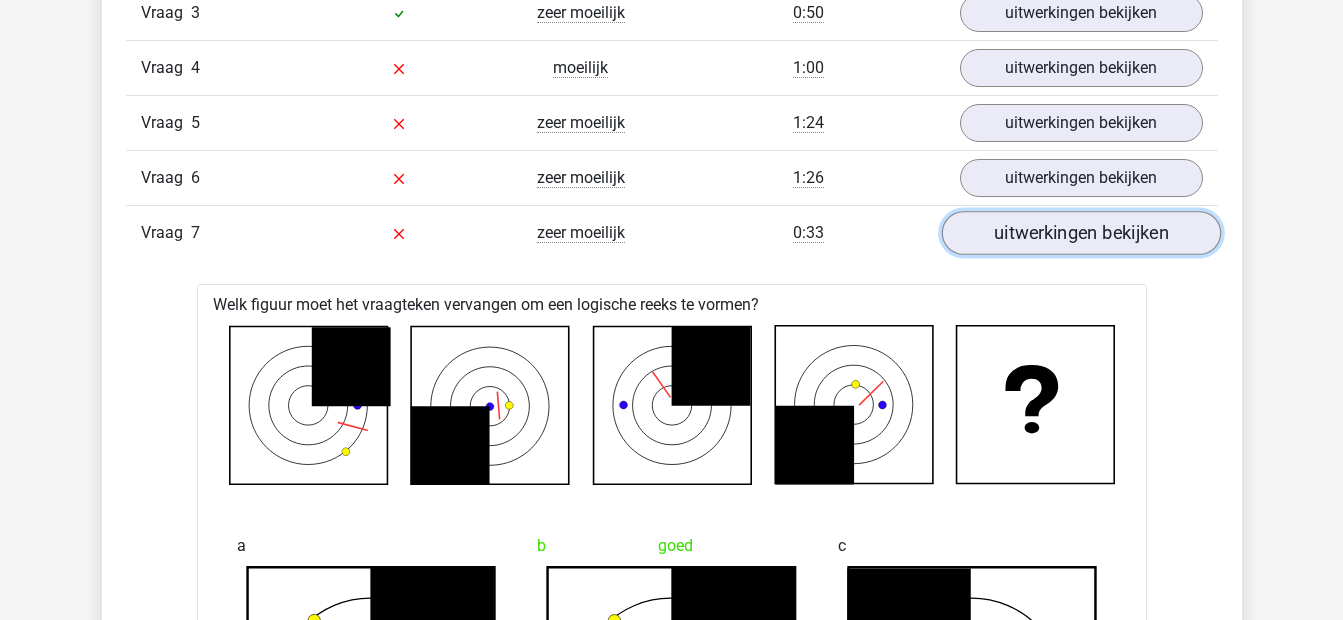 click on "uitwerkingen bekijken" at bounding box center (1080, 234) 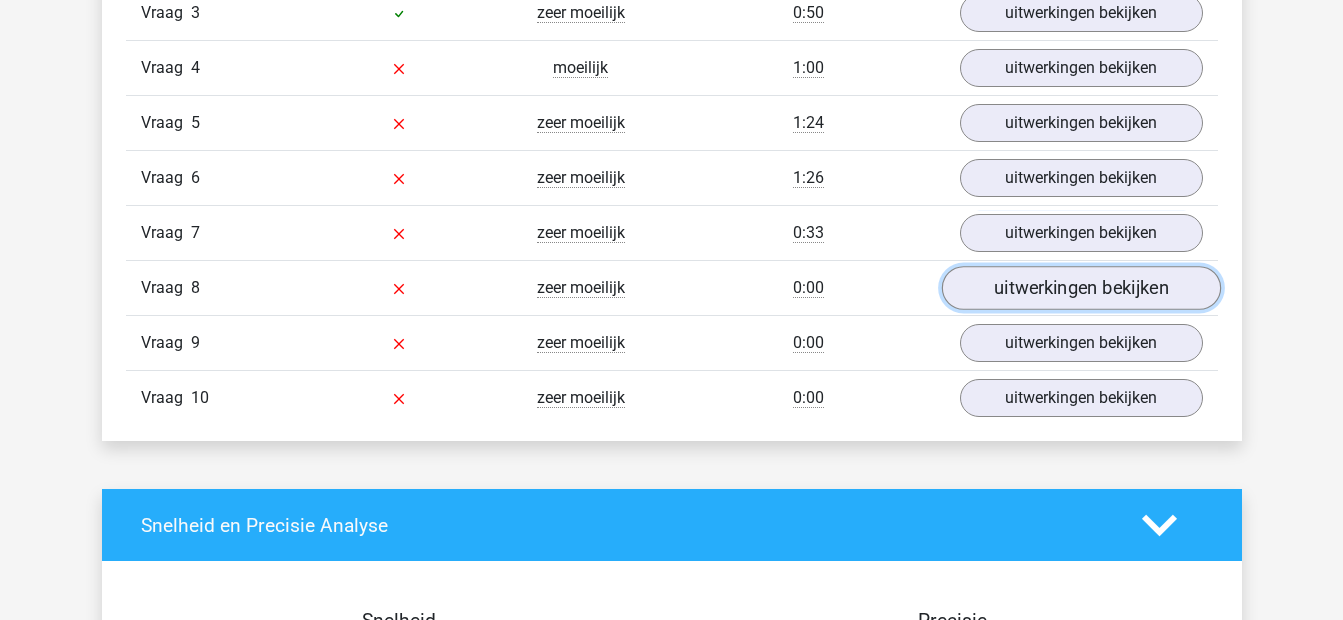 click on "uitwerkingen bekijken" at bounding box center [1080, 289] 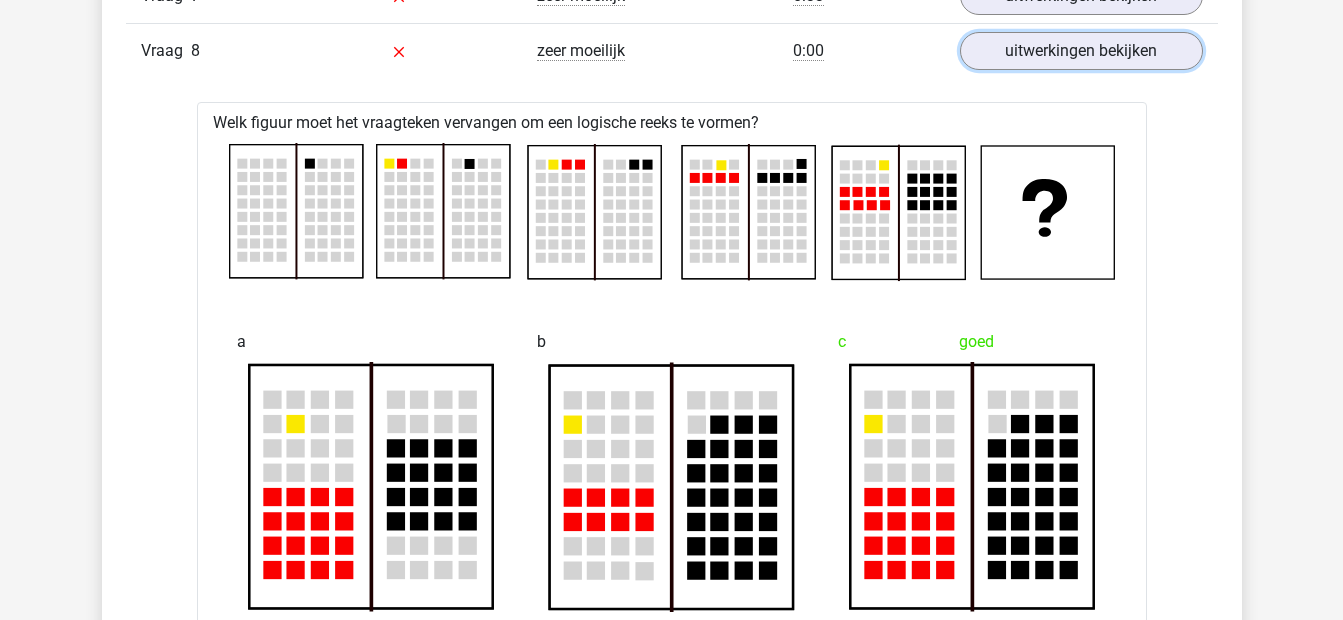 scroll, scrollTop: 1763, scrollLeft: 0, axis: vertical 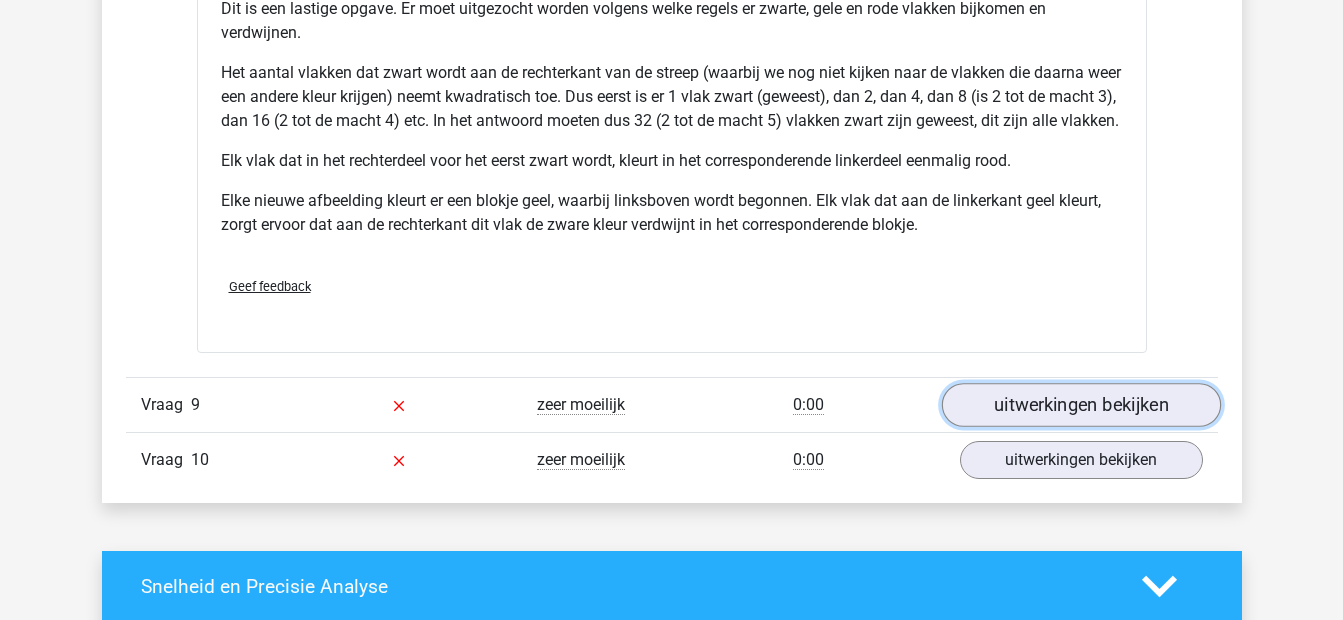 click on "uitwerkingen bekijken" at bounding box center (1080, 405) 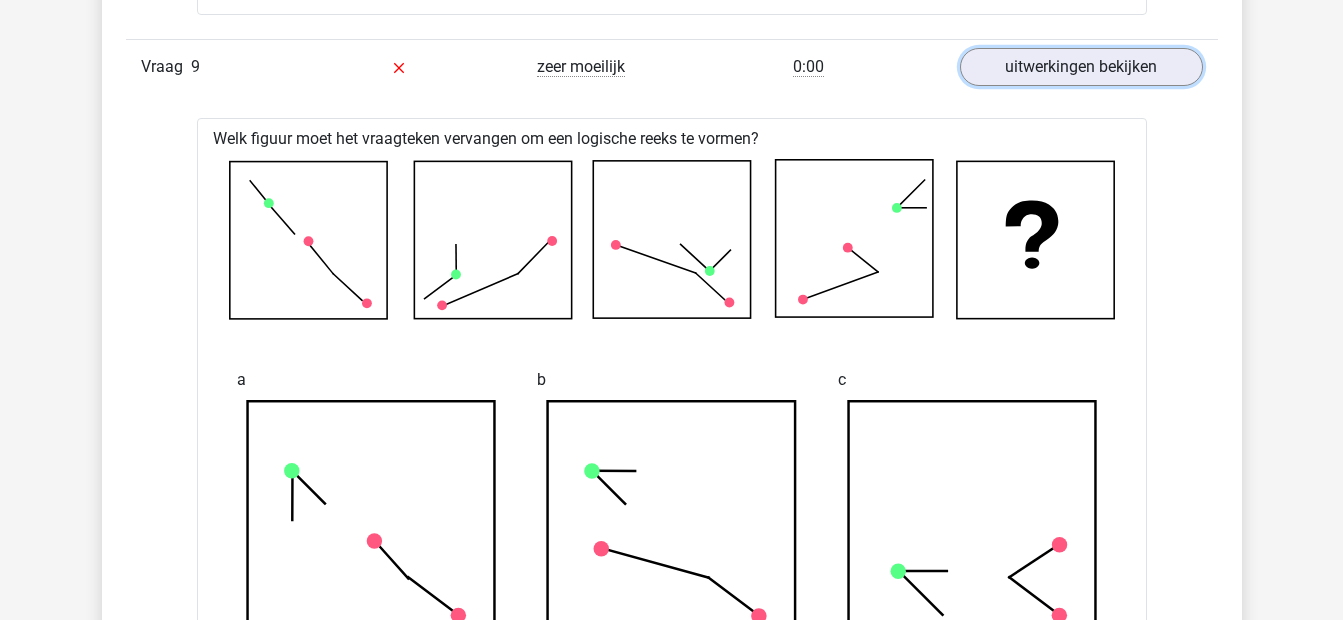 scroll, scrollTop: 3145, scrollLeft: 0, axis: vertical 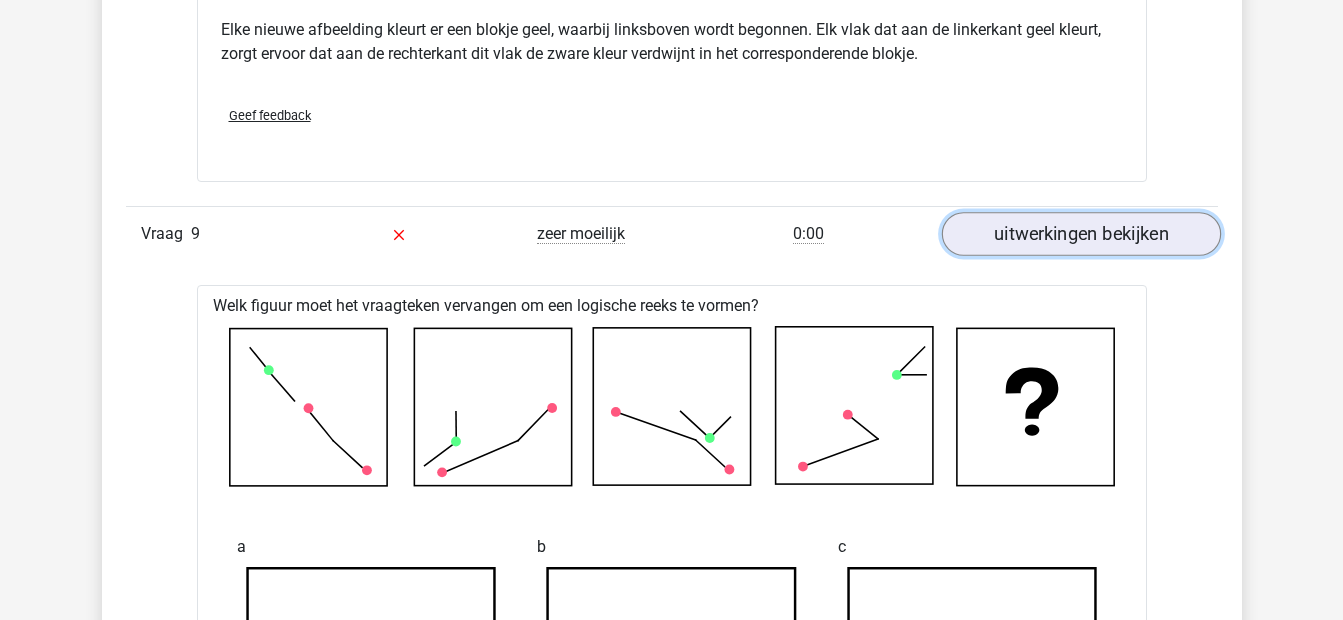 click on "uitwerkingen bekijken" at bounding box center [1080, 234] 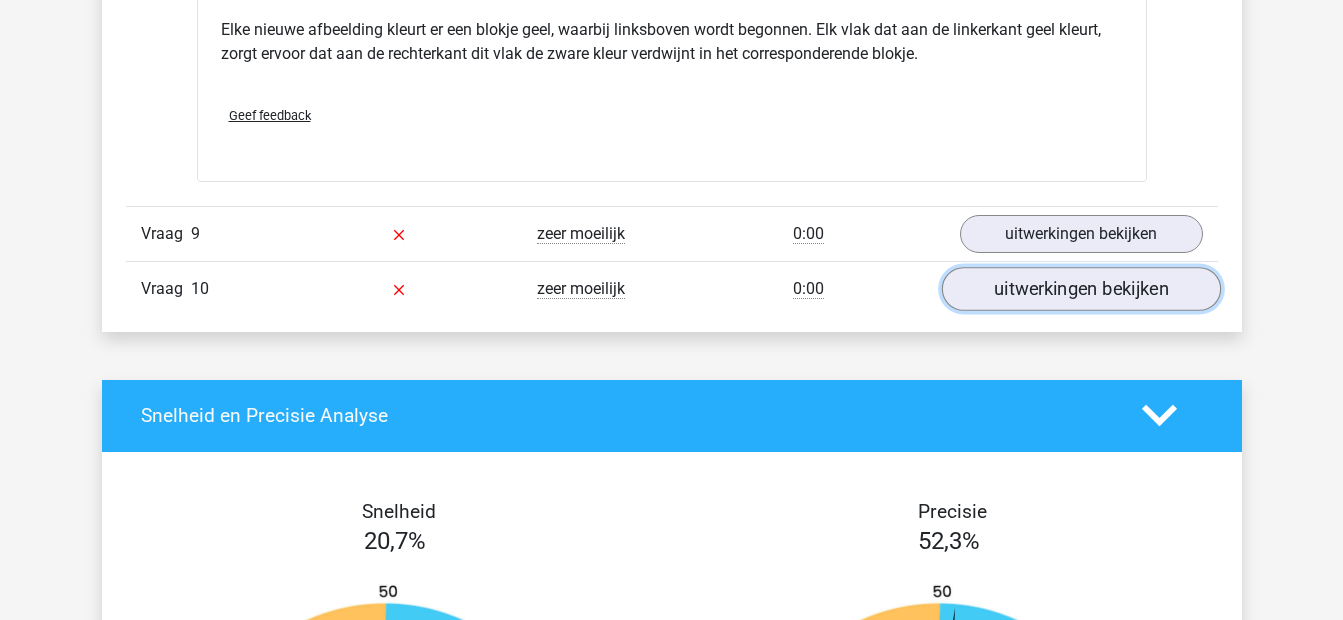 click on "uitwerkingen bekijken" at bounding box center [1080, 289] 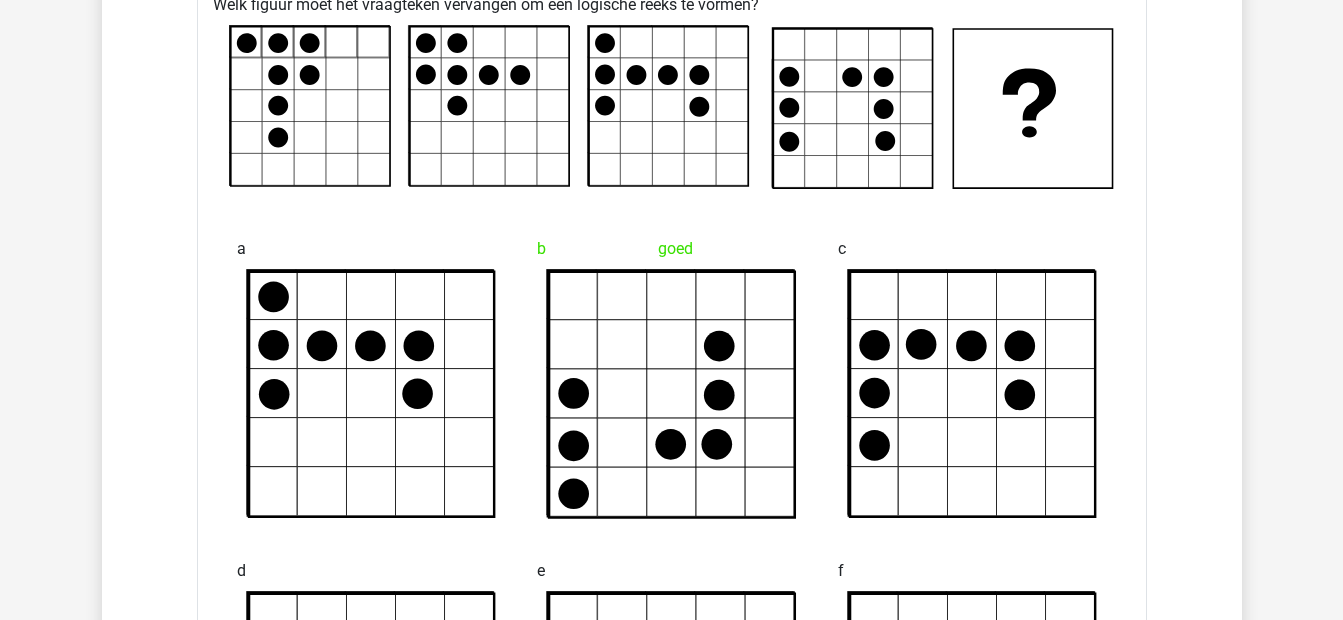 scroll, scrollTop: 3316, scrollLeft: 0, axis: vertical 